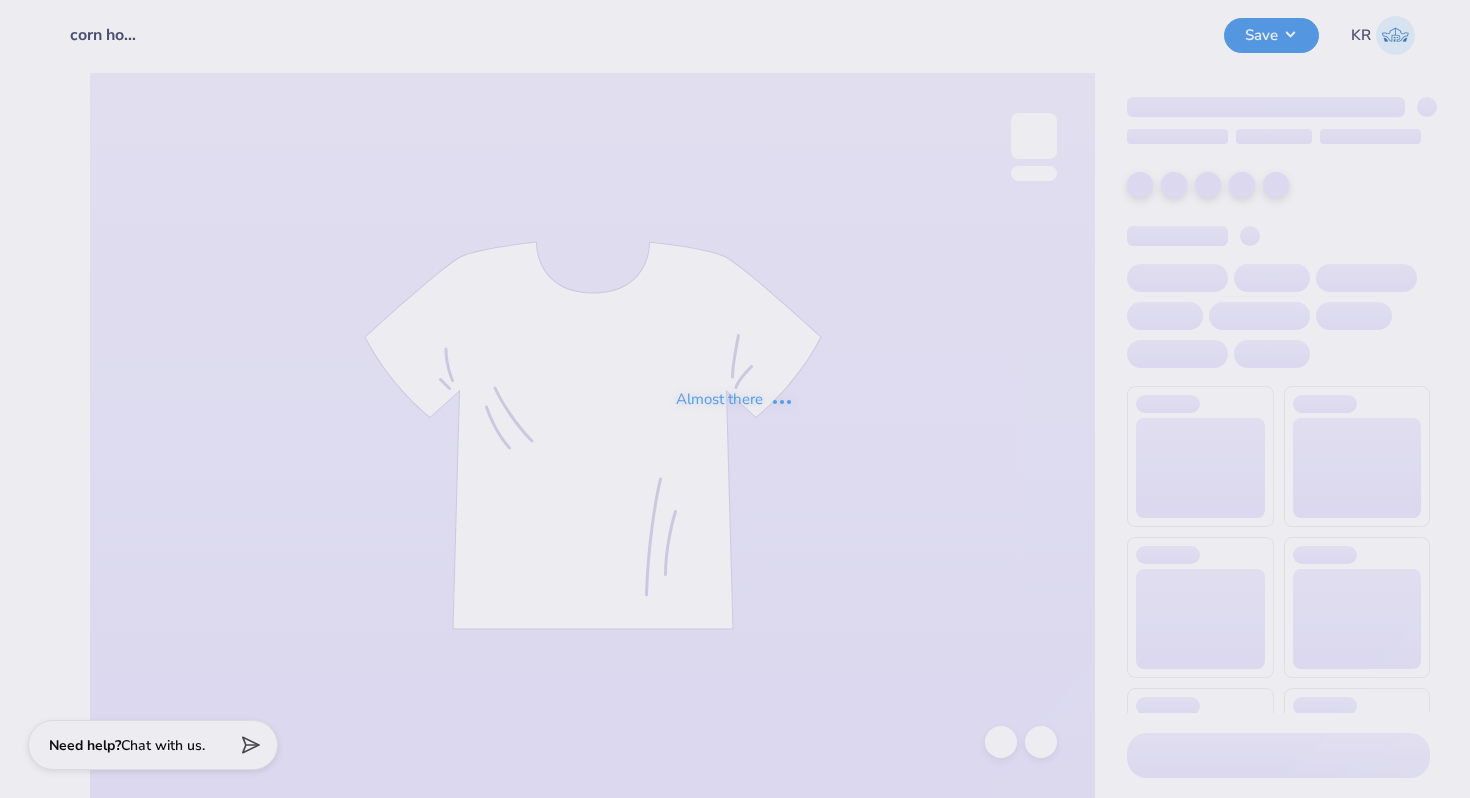scroll, scrollTop: 0, scrollLeft: 0, axis: both 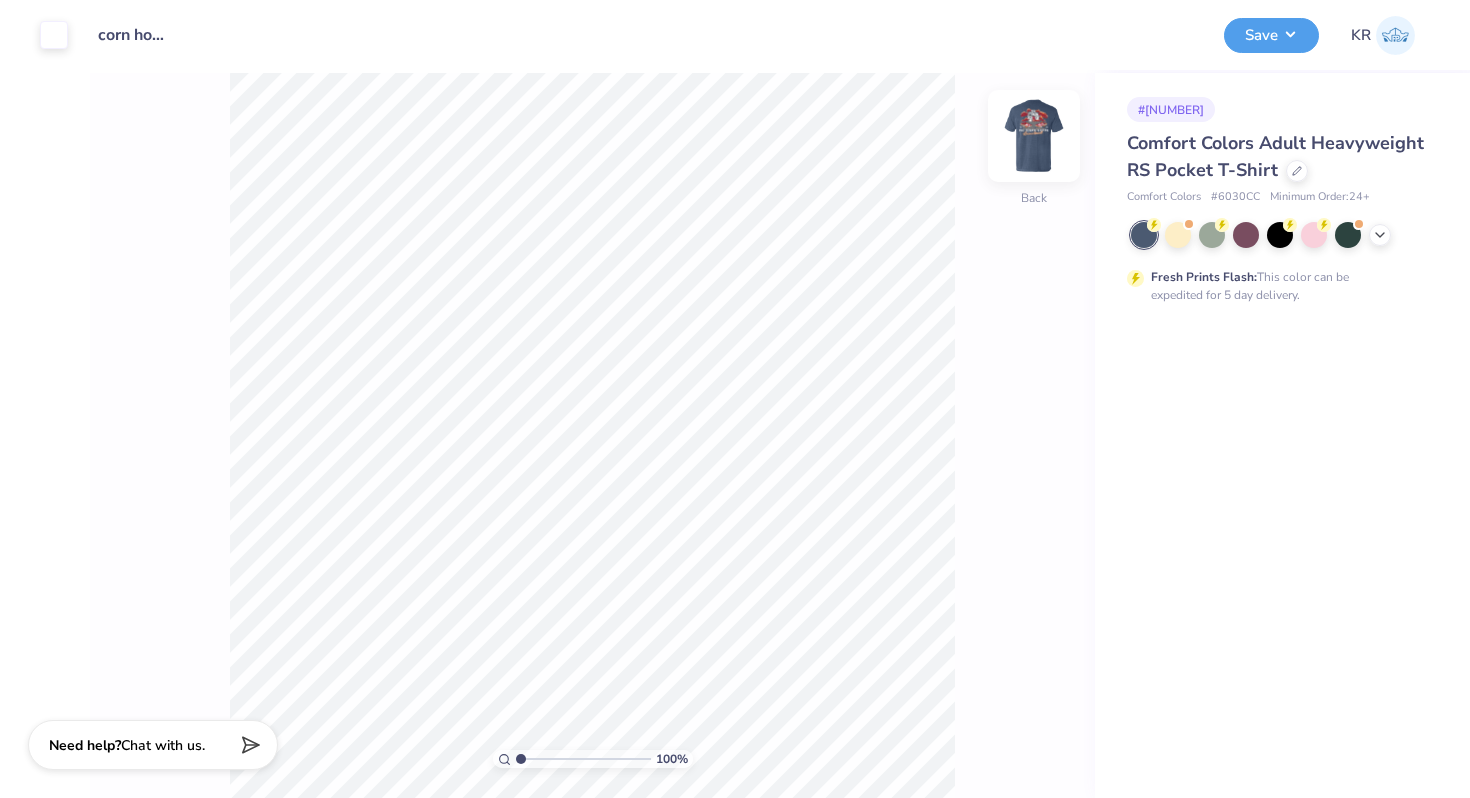 click at bounding box center [1034, 136] 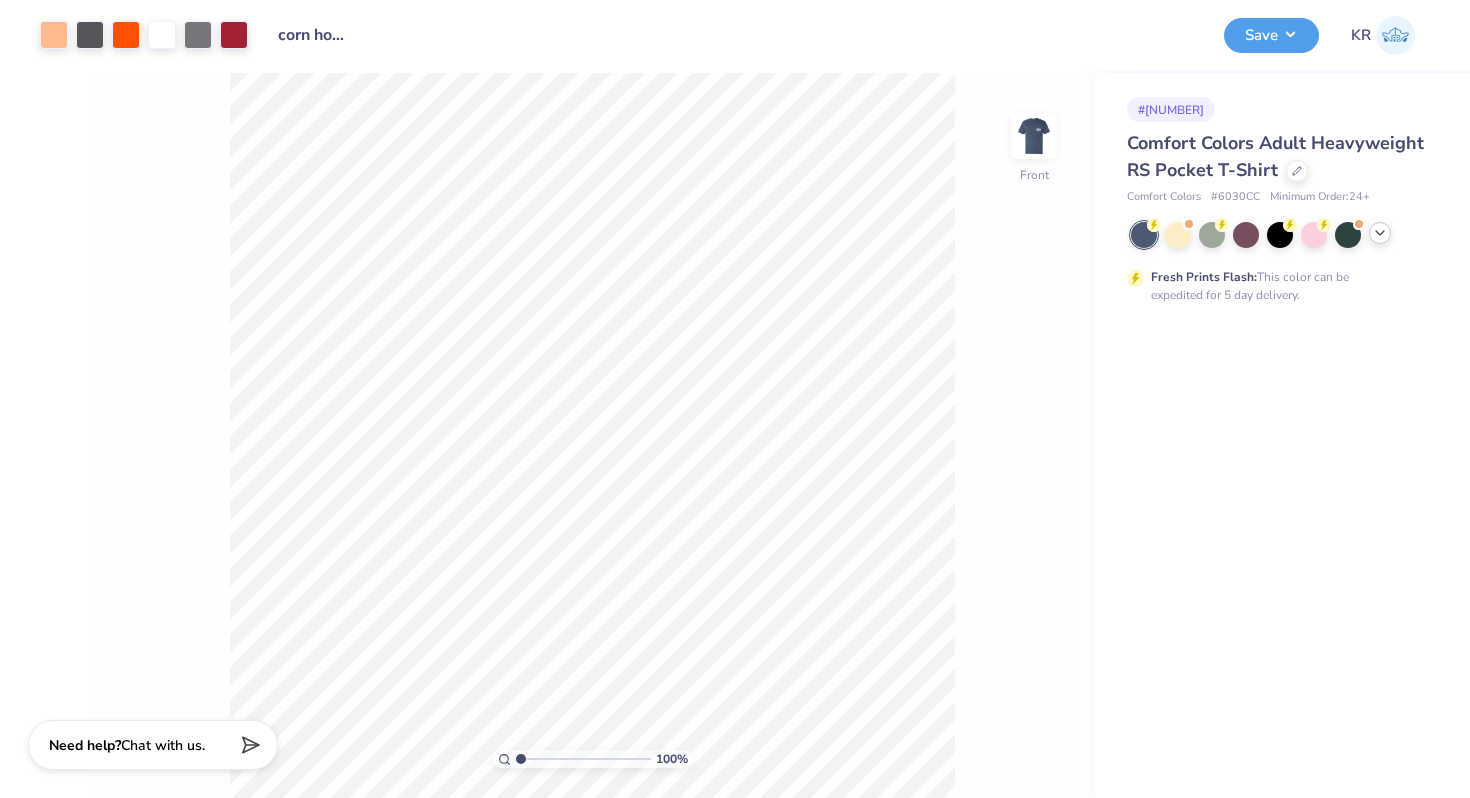 click 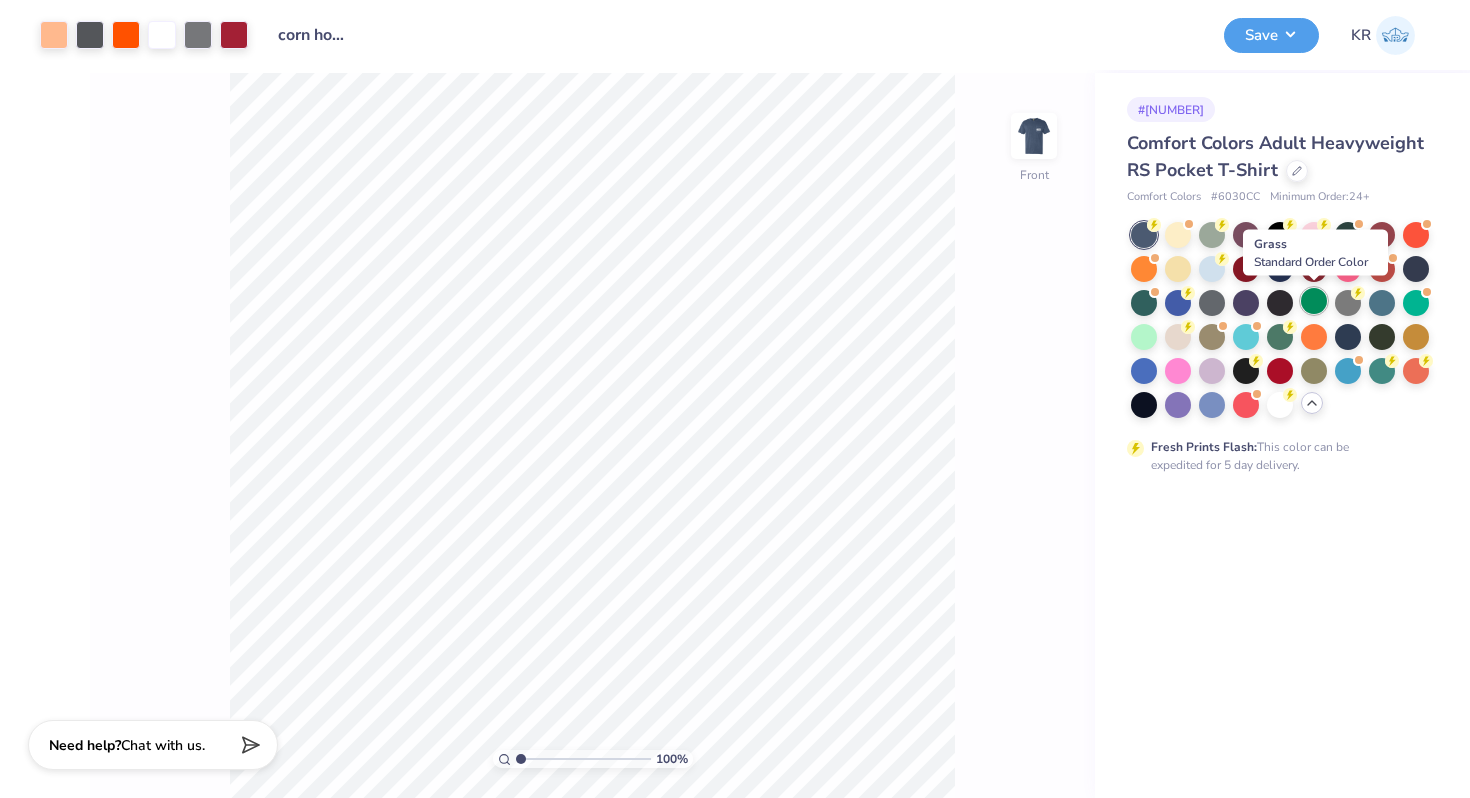 click at bounding box center (1314, 301) 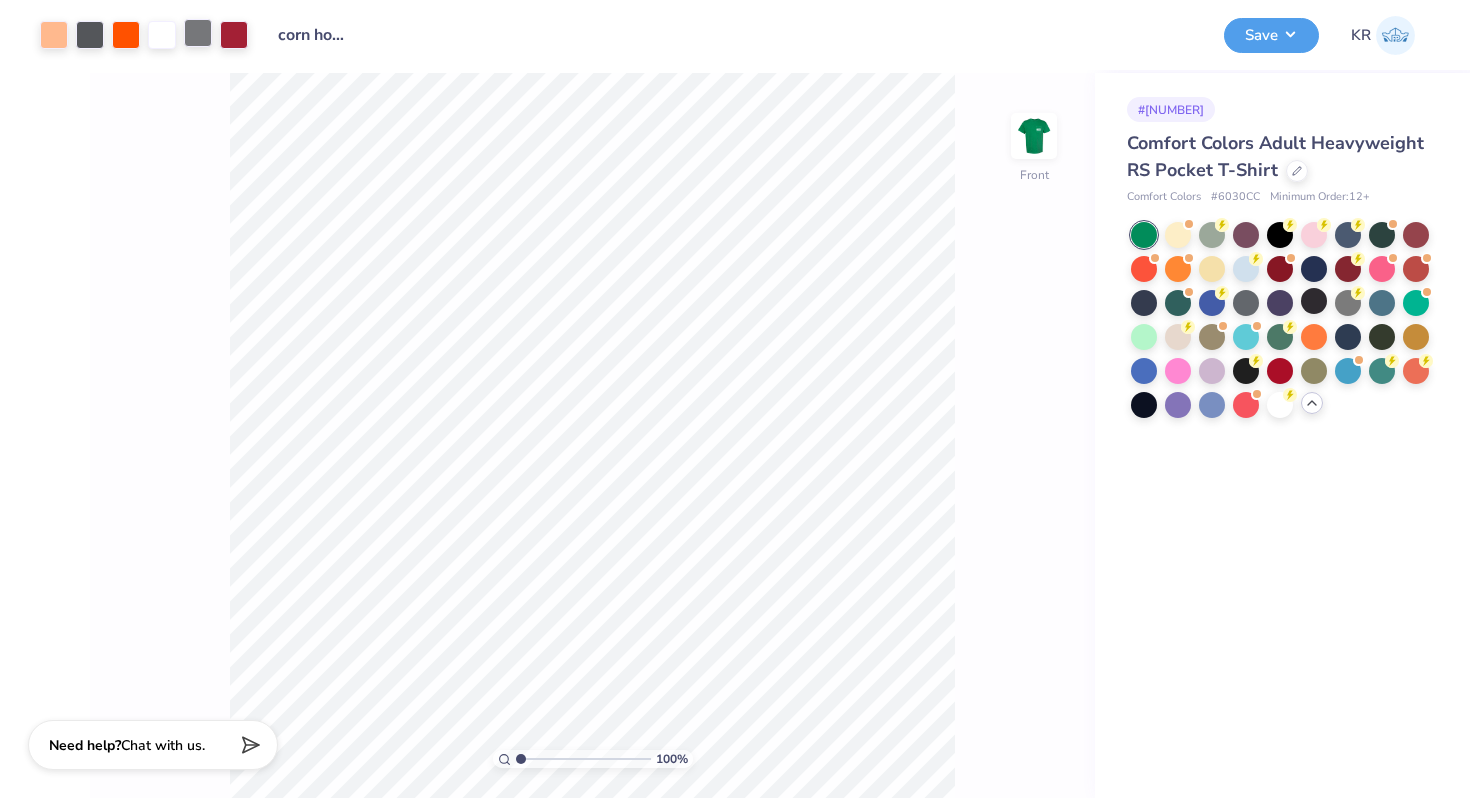 click at bounding box center (198, 33) 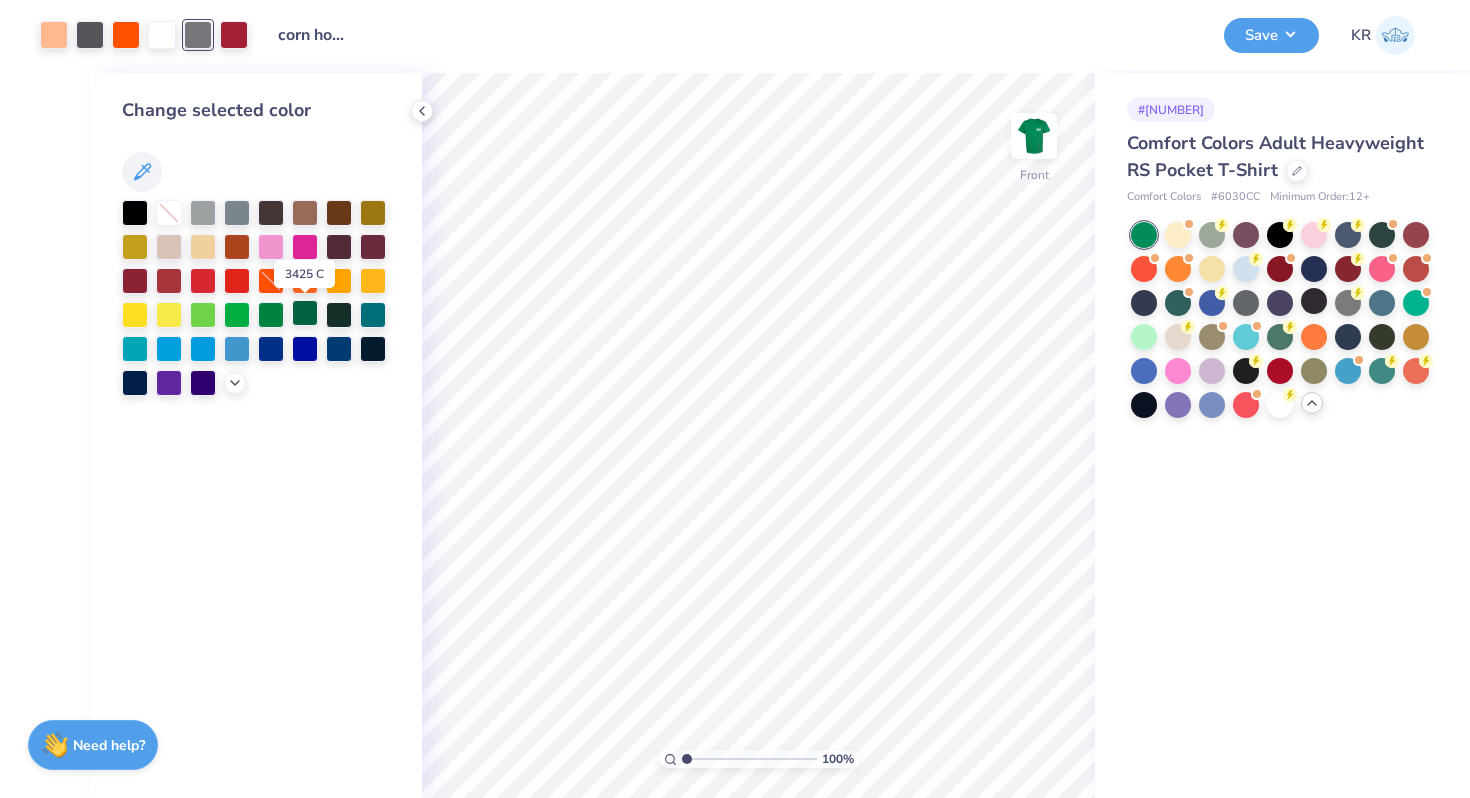 click at bounding box center [305, 313] 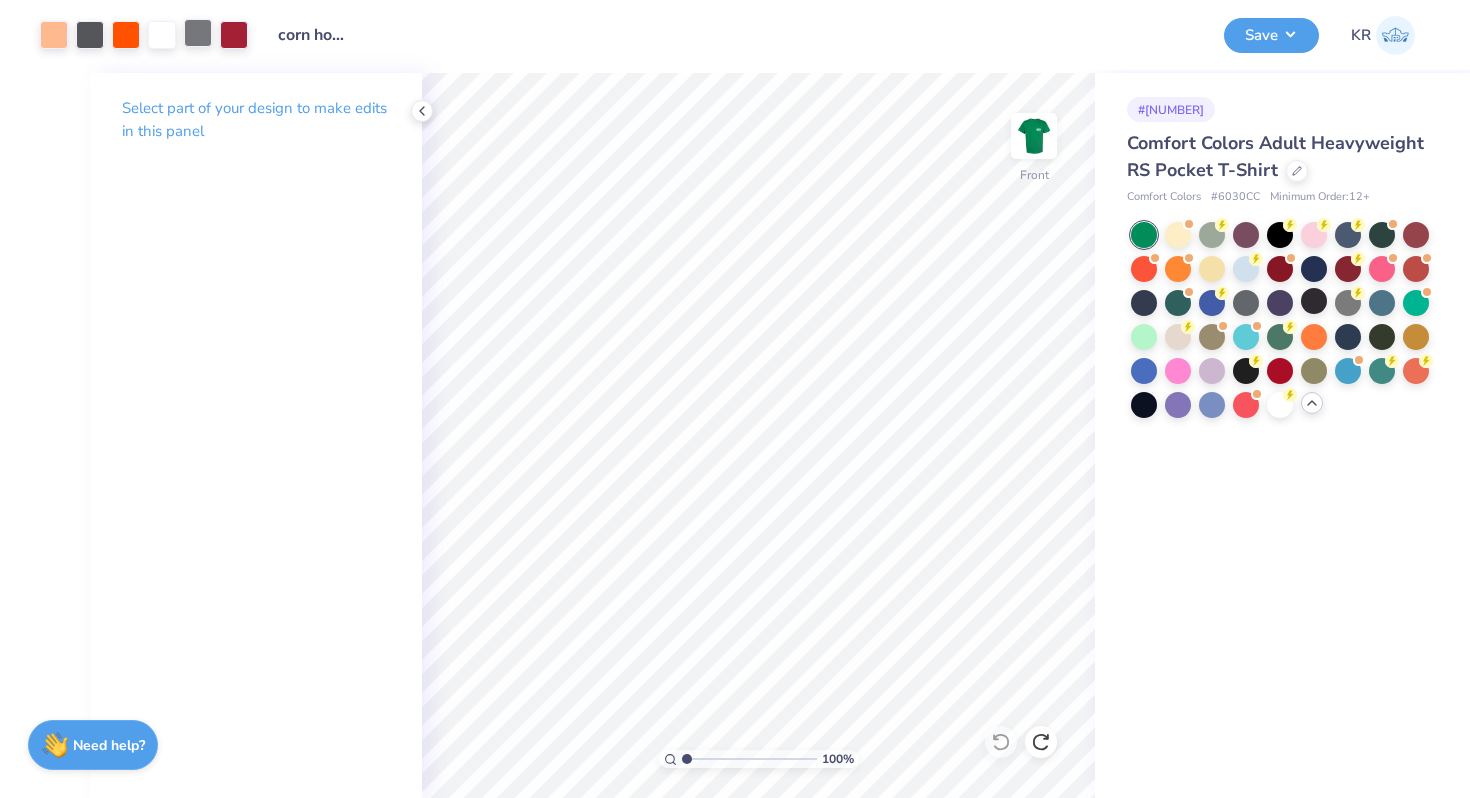 click at bounding box center (198, 33) 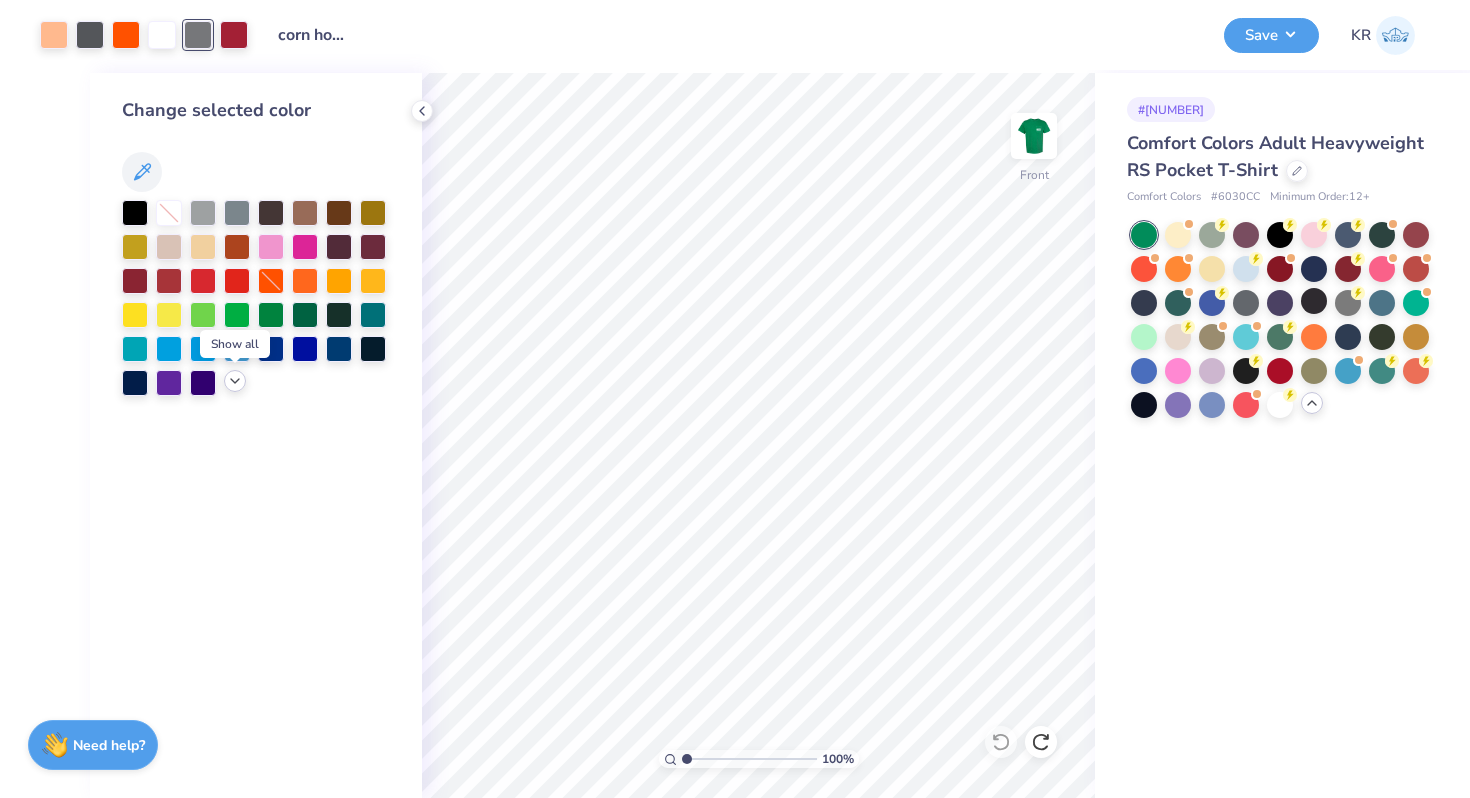 click 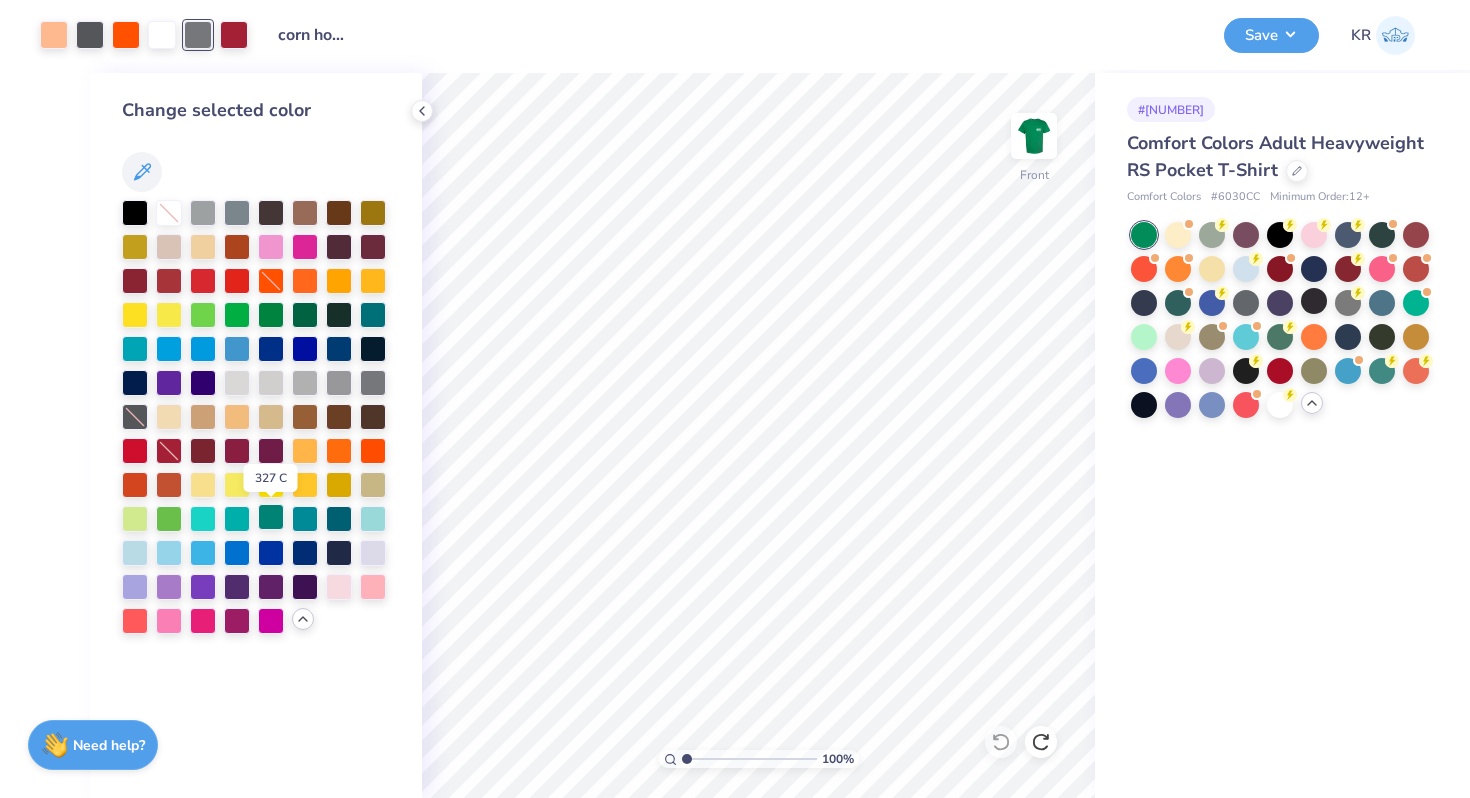 click at bounding box center [271, 517] 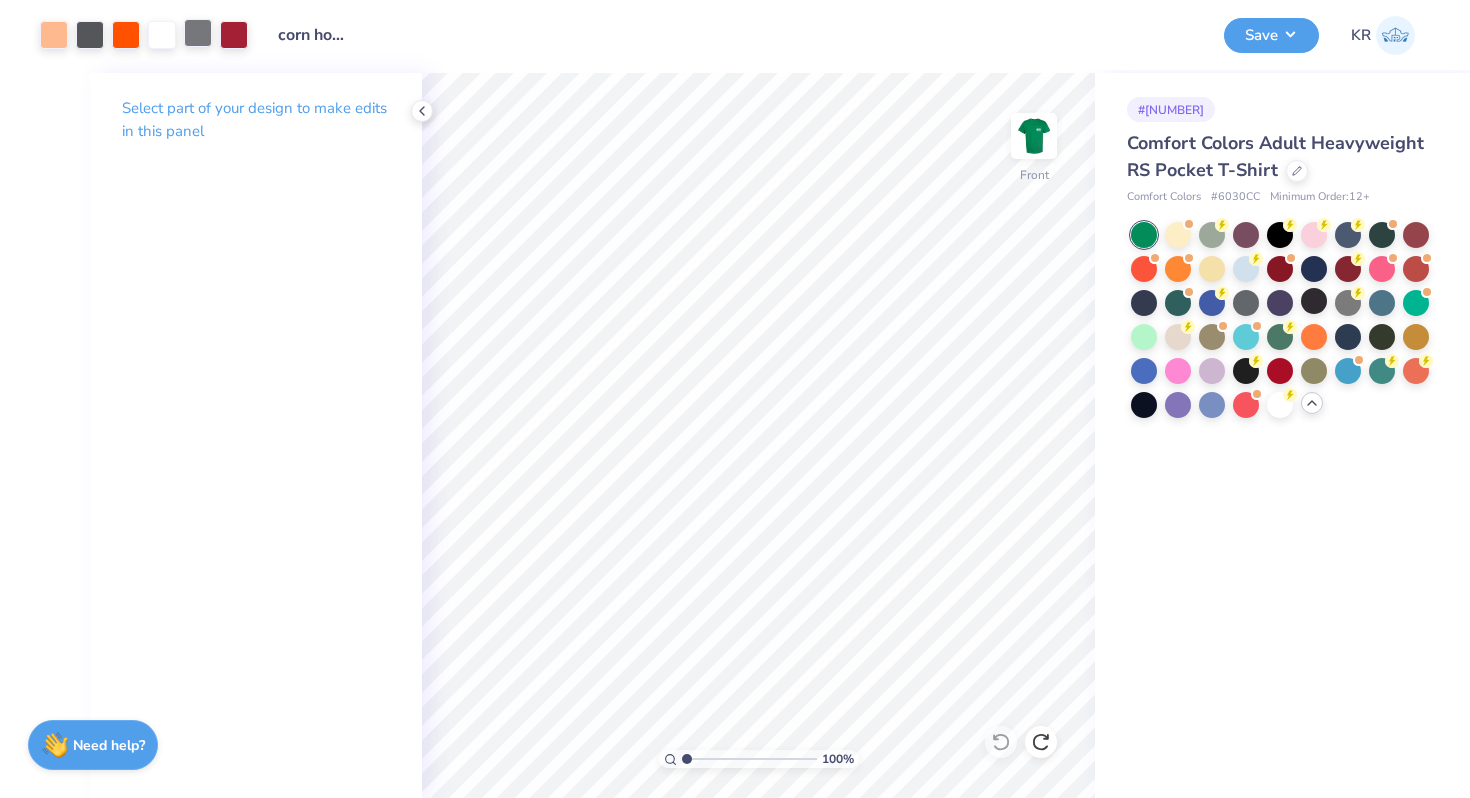 click at bounding box center (198, 33) 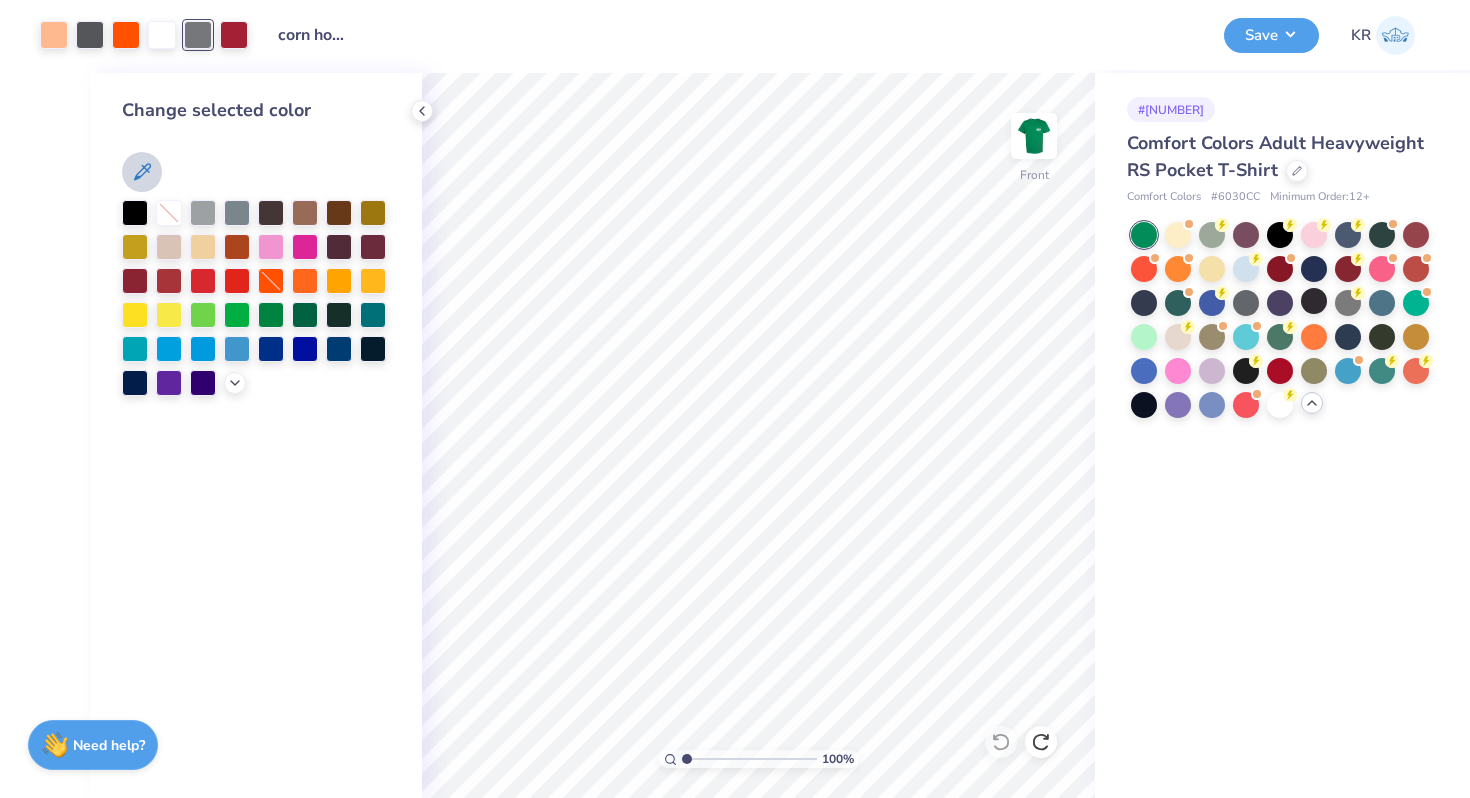 click 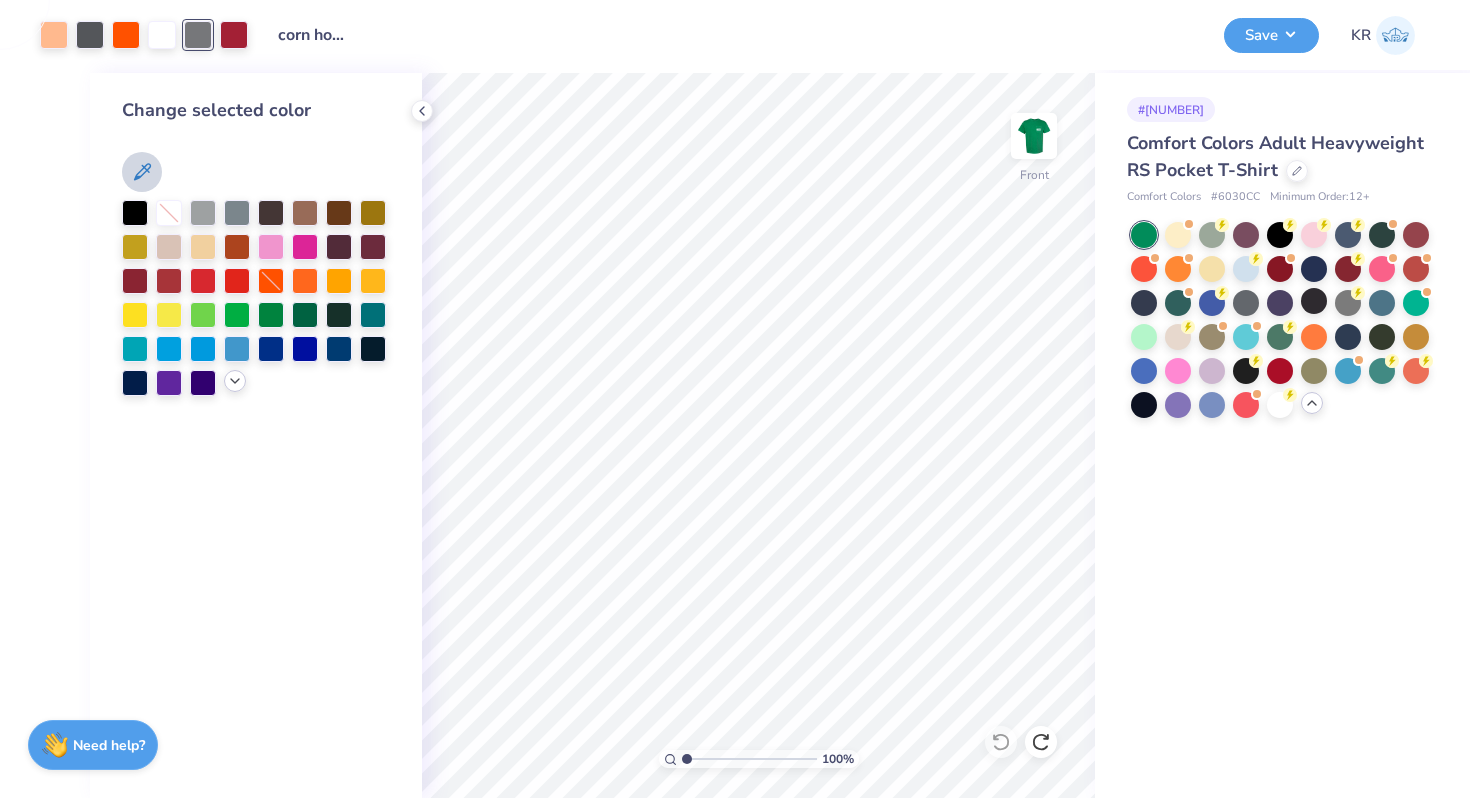 click 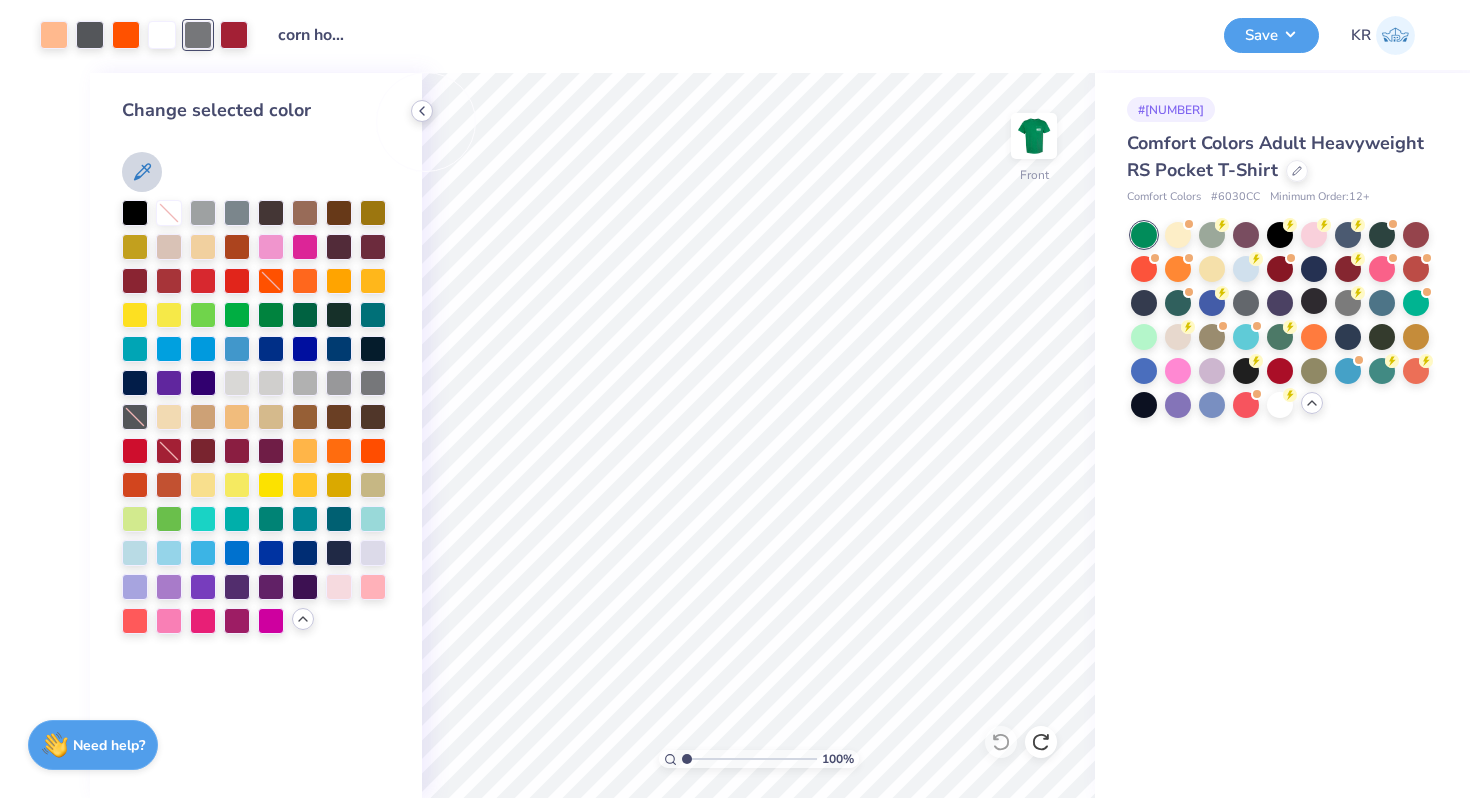 click 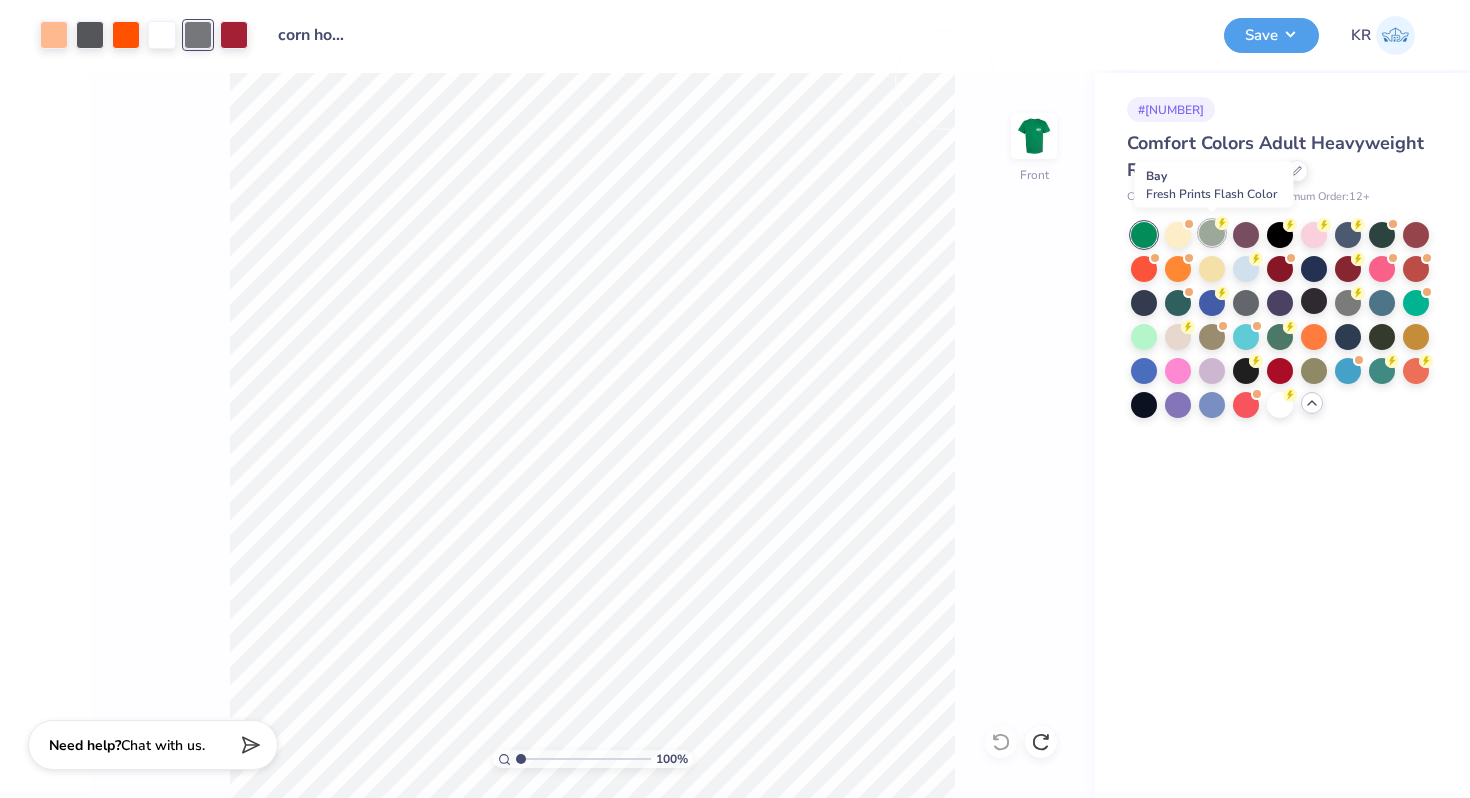 click at bounding box center (1212, 233) 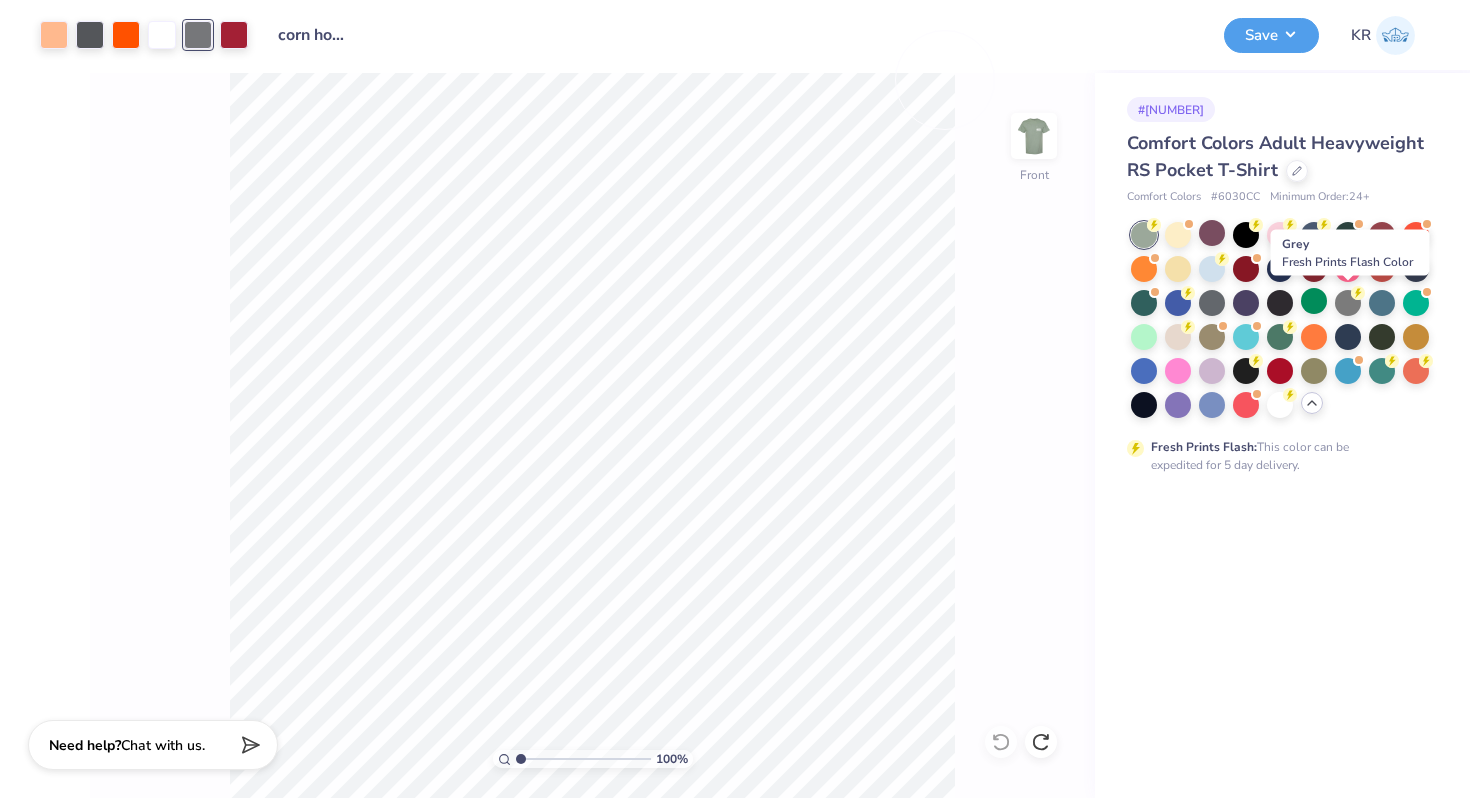 drag, startPoint x: 1348, startPoint y: 305, endPoint x: 1344, endPoint y: 320, distance: 15.524175 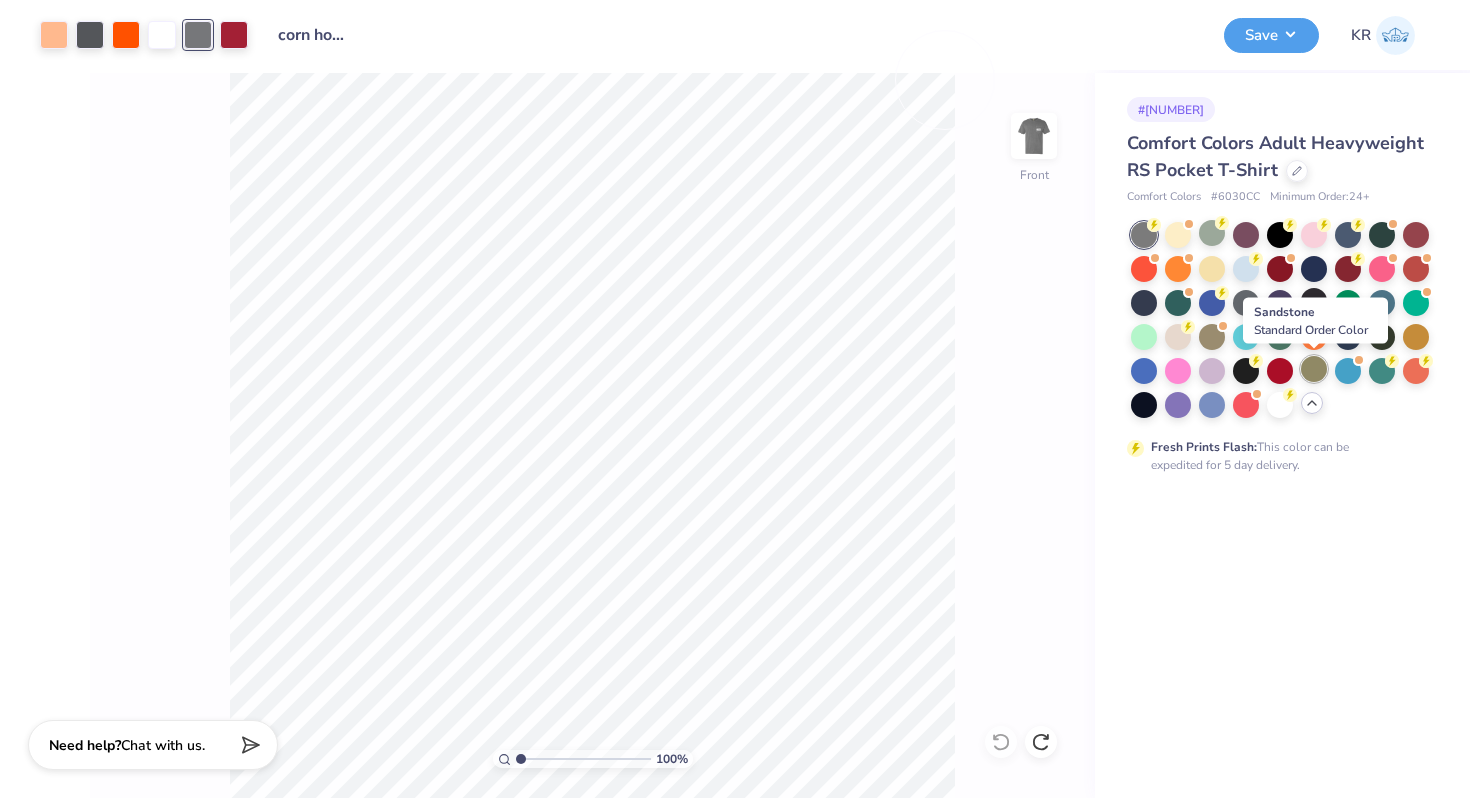 click at bounding box center [1314, 369] 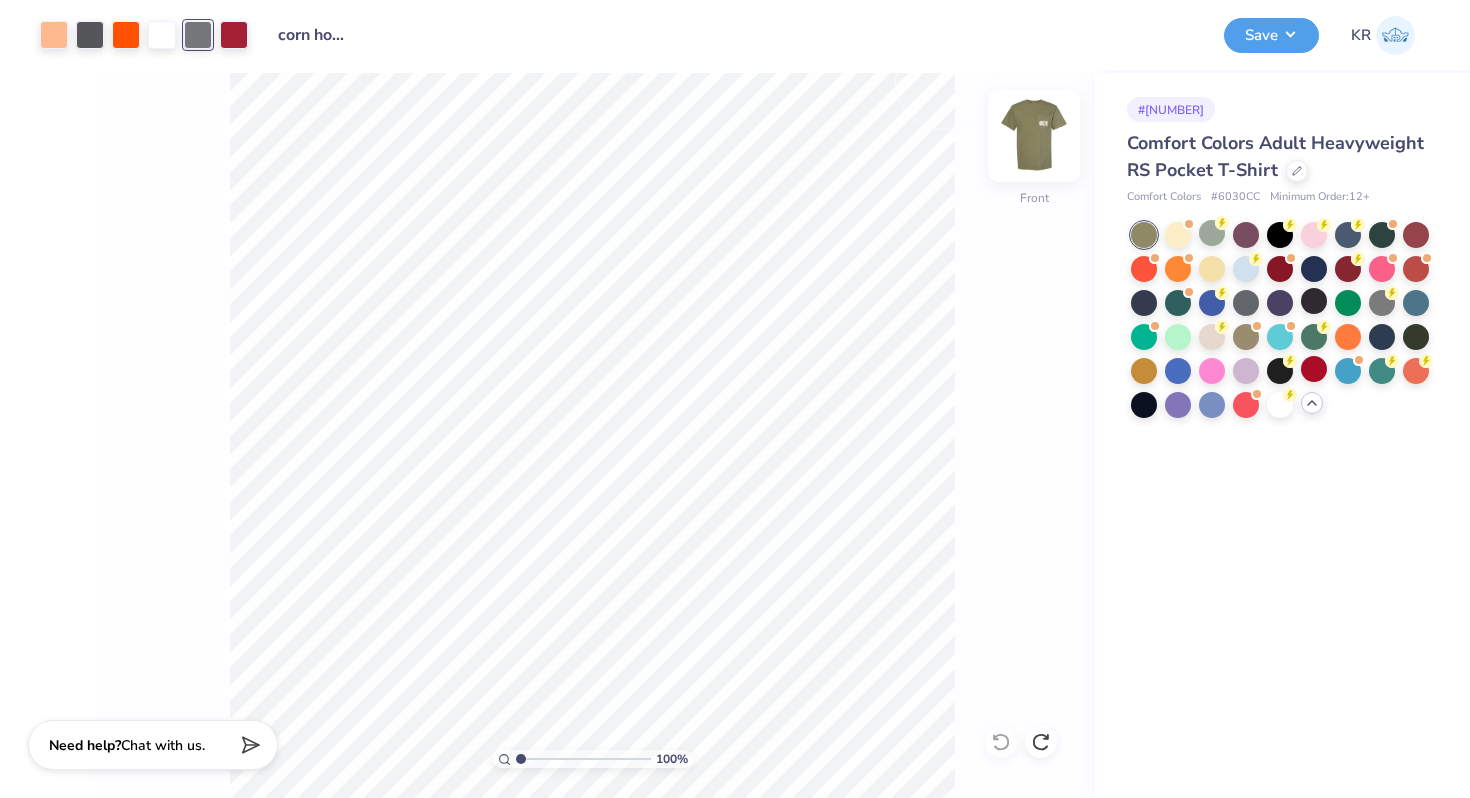 click at bounding box center [1034, 136] 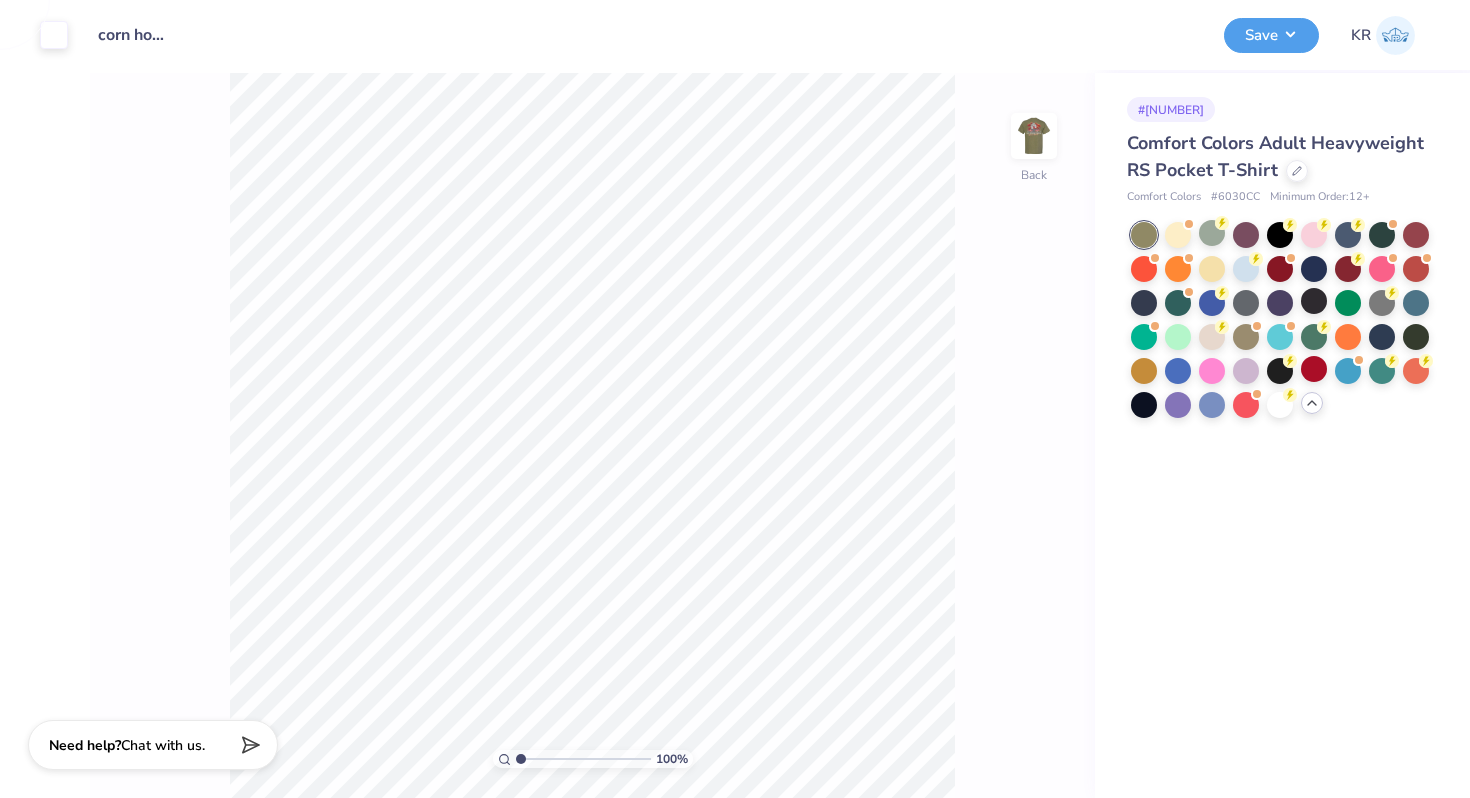 click at bounding box center (1034, 136) 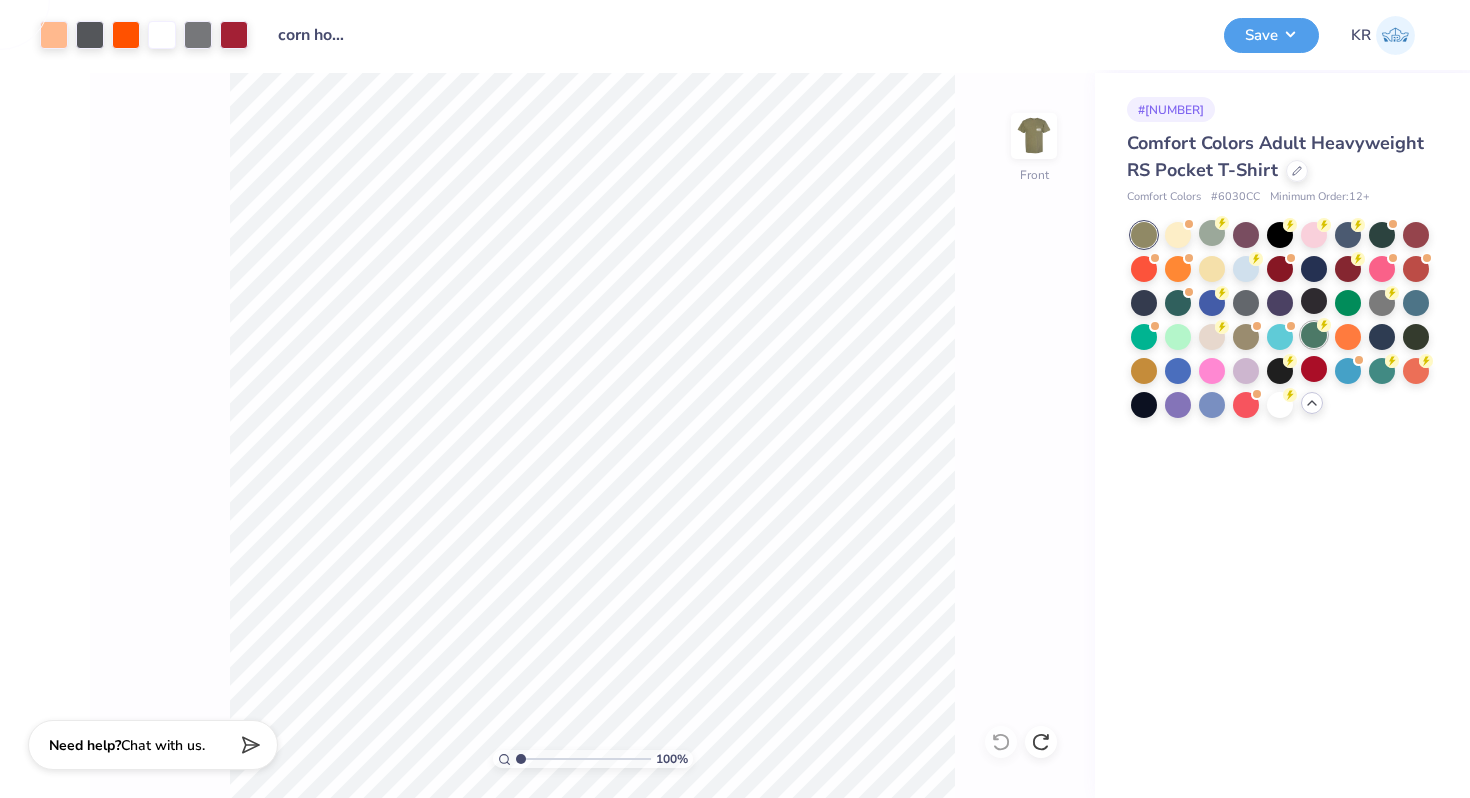 click at bounding box center (1314, 335) 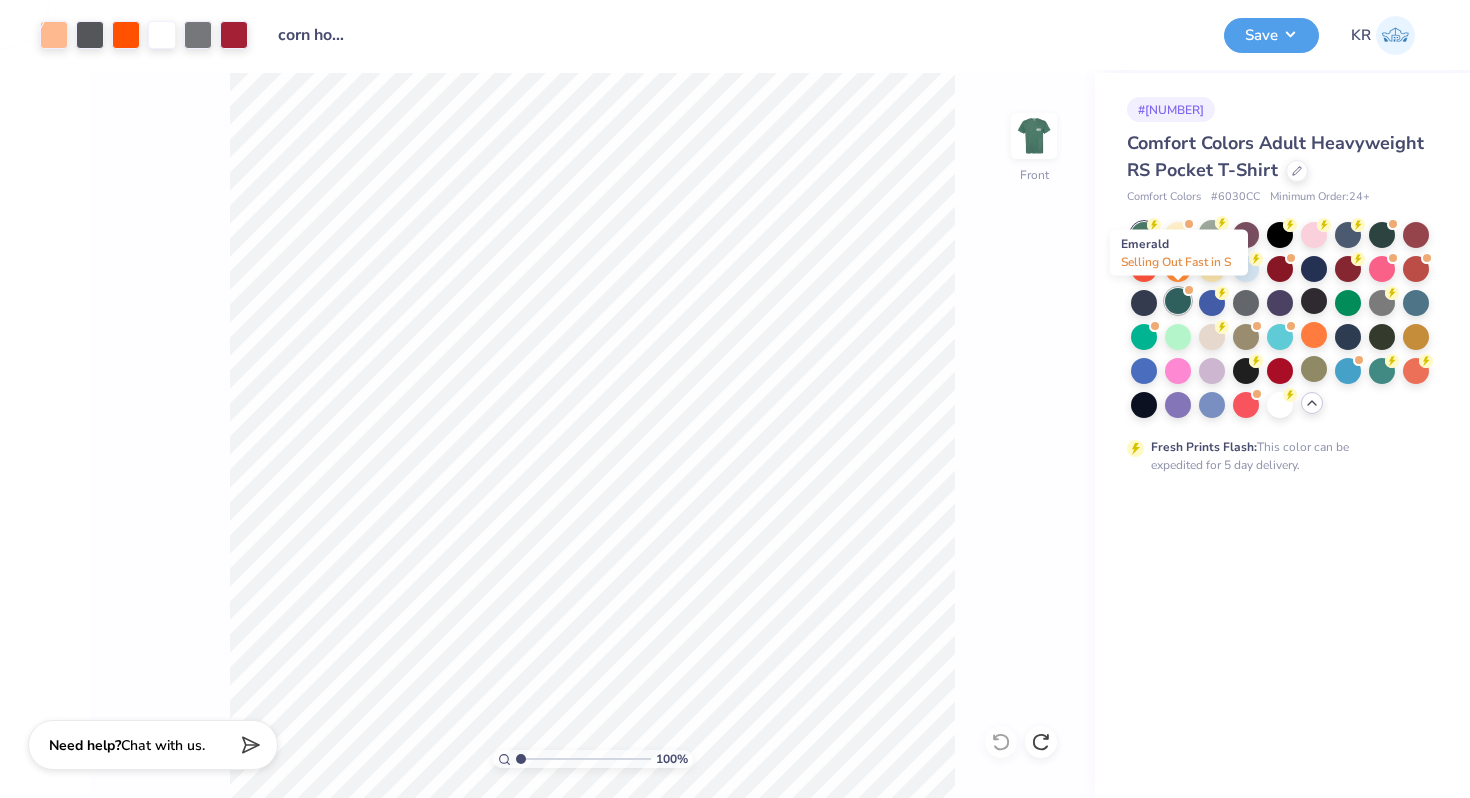 click at bounding box center [1178, 301] 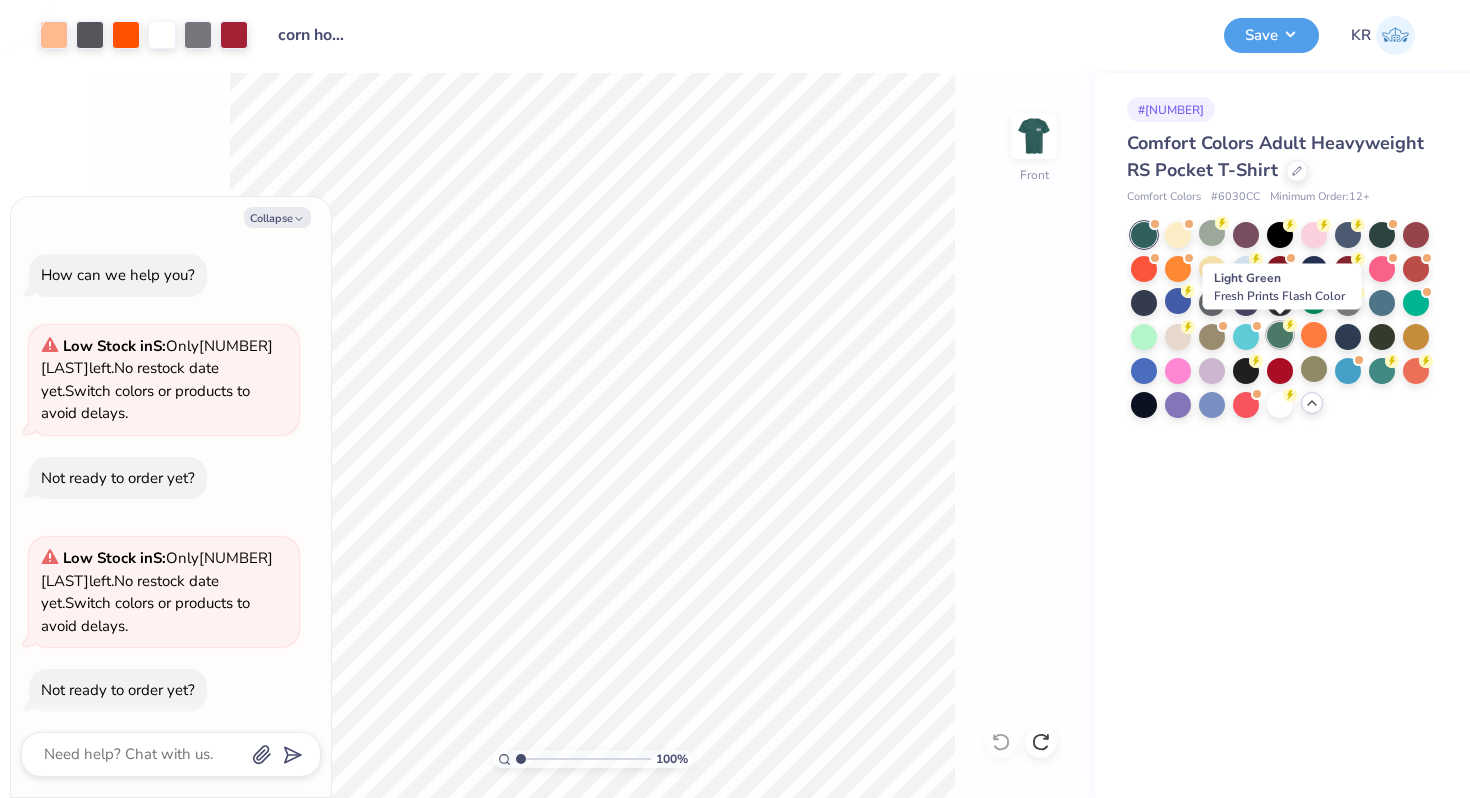 click at bounding box center (1280, 335) 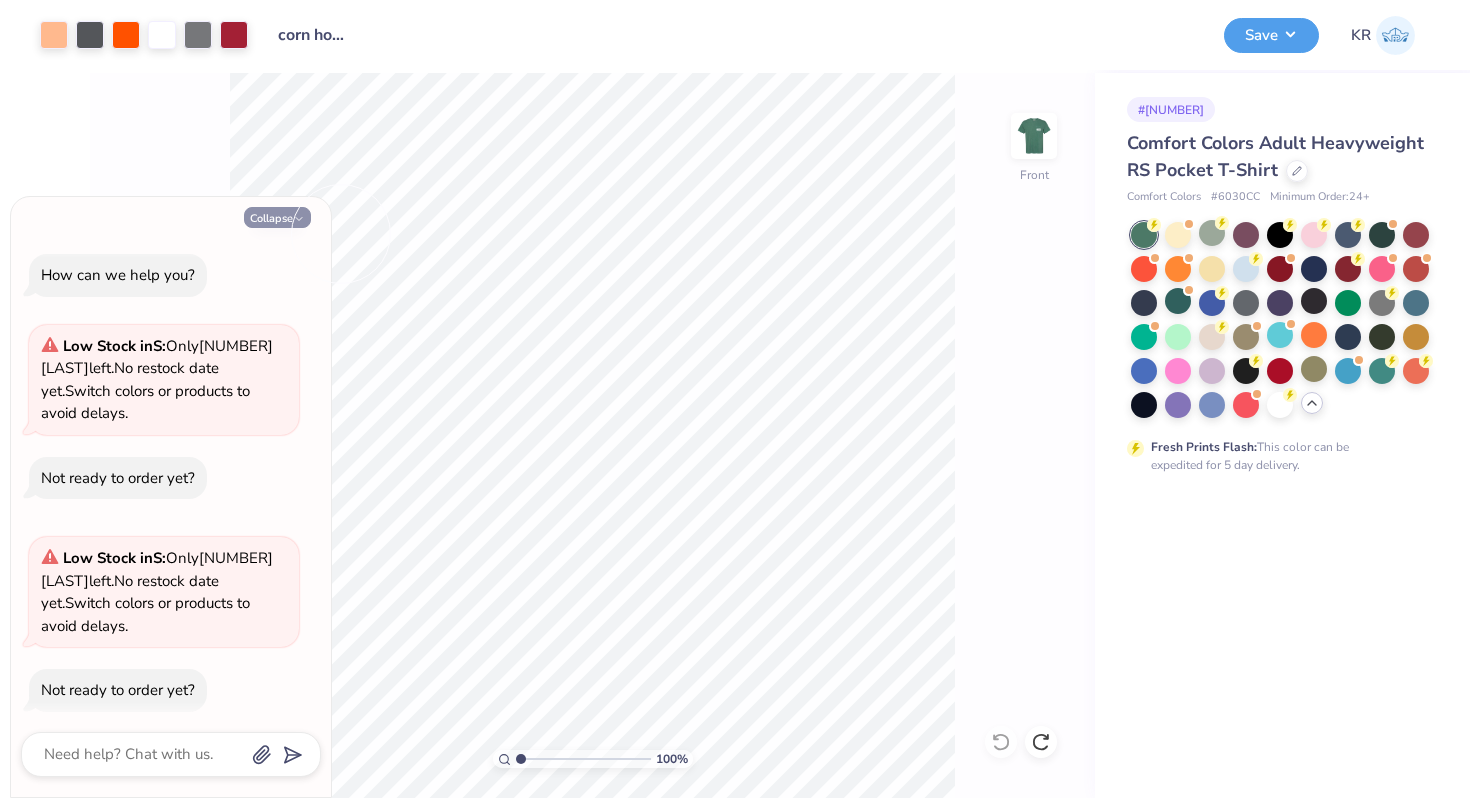 click on "Collapse" at bounding box center [277, 217] 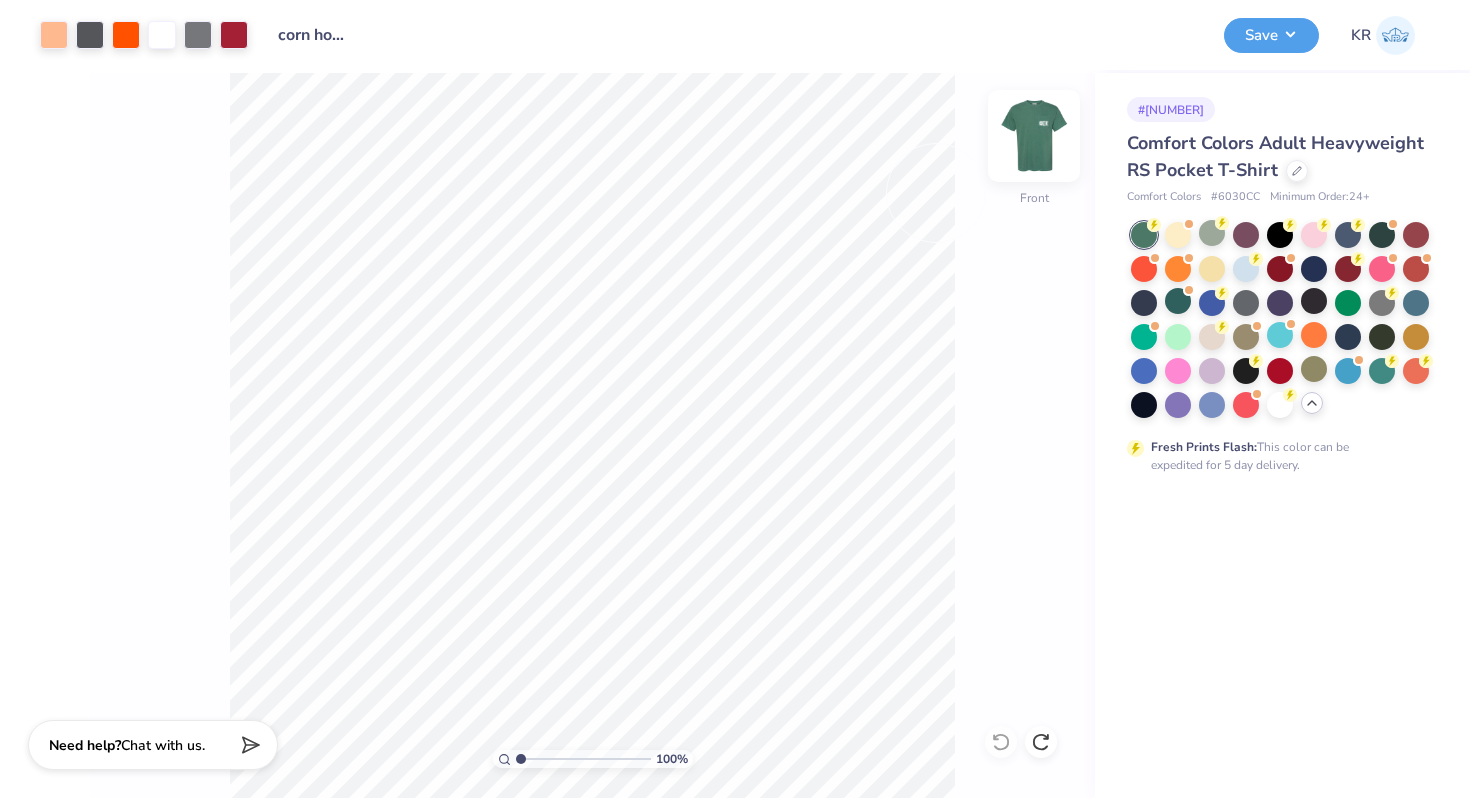 click at bounding box center [1034, 136] 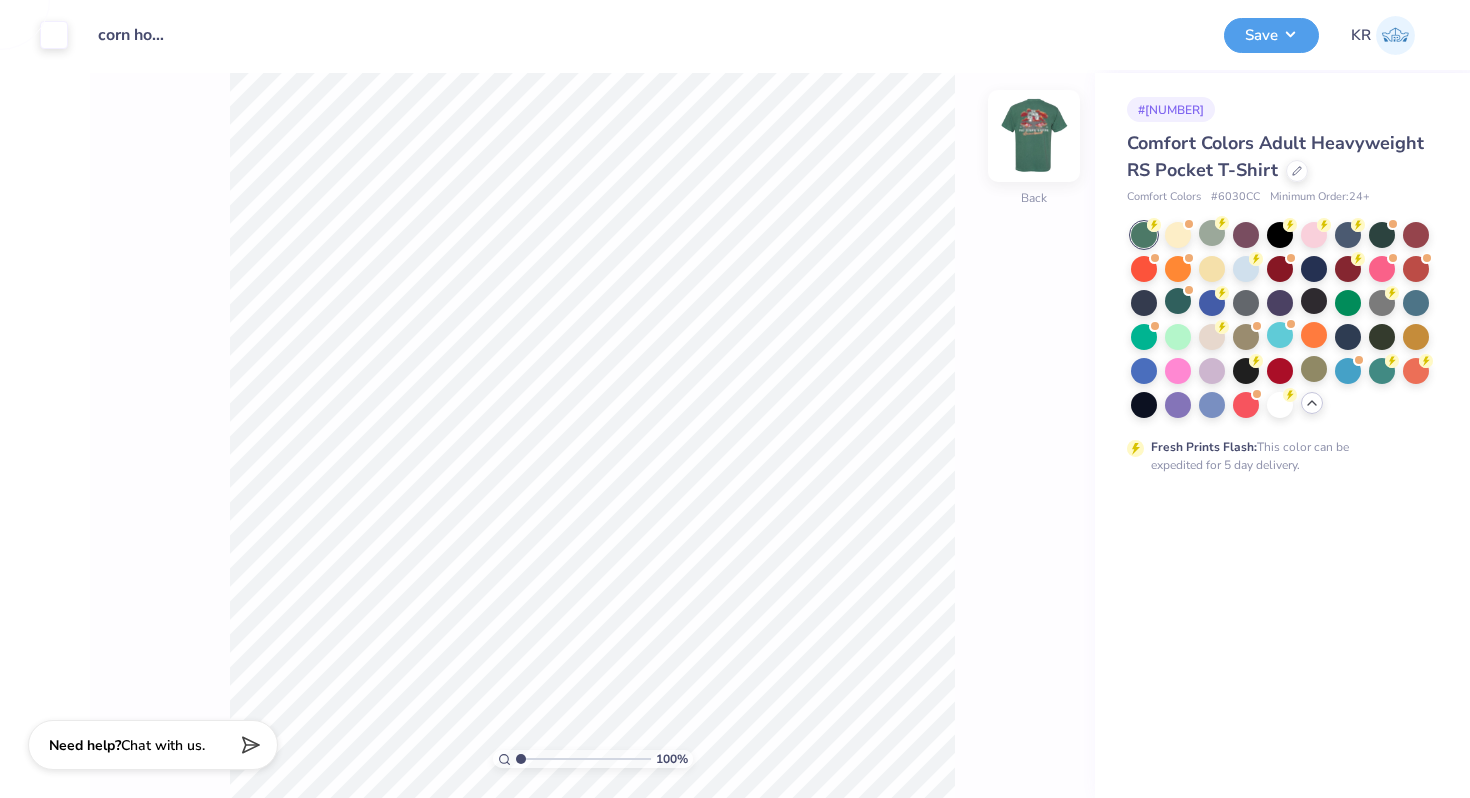 click at bounding box center [1034, 136] 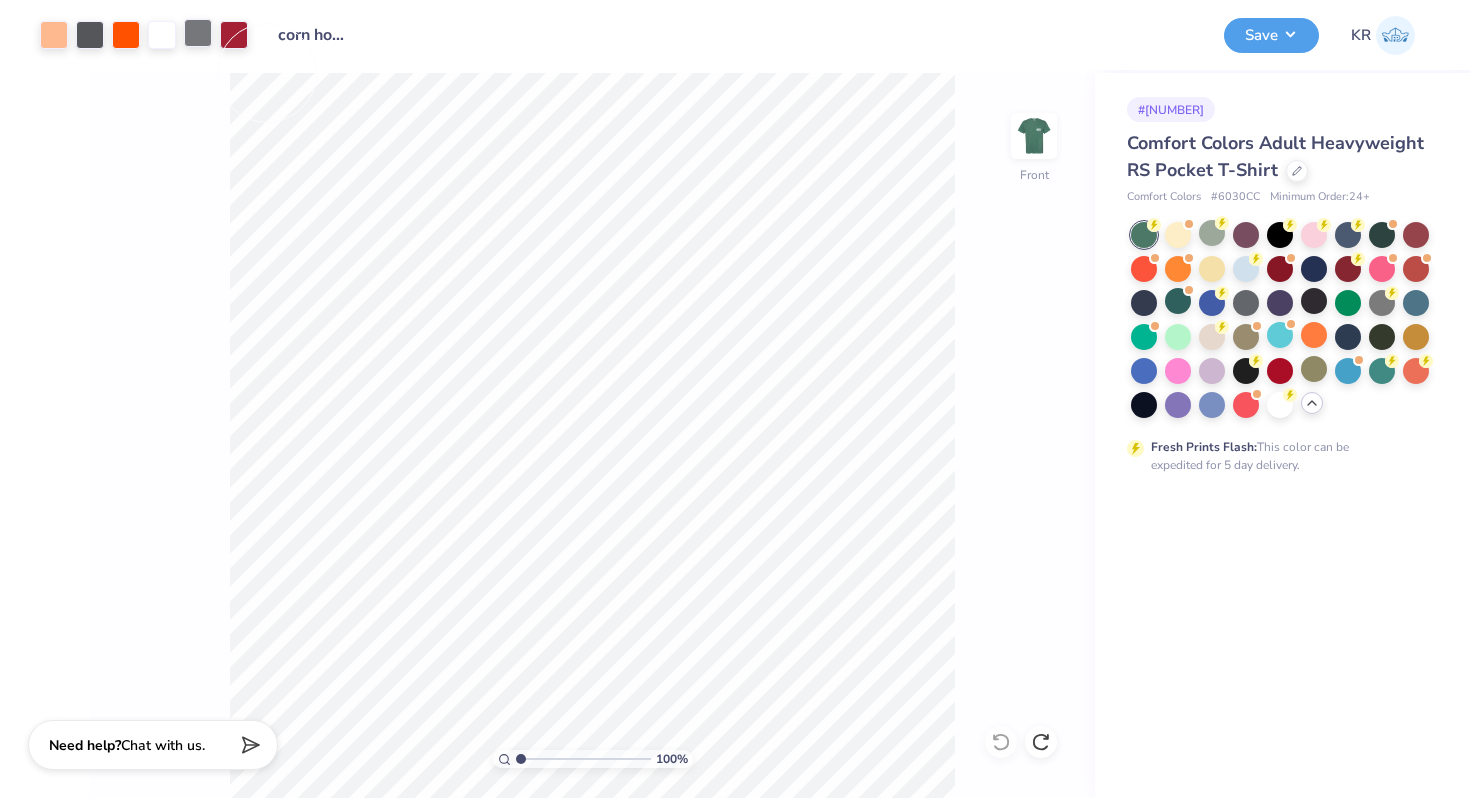 click at bounding box center (198, 33) 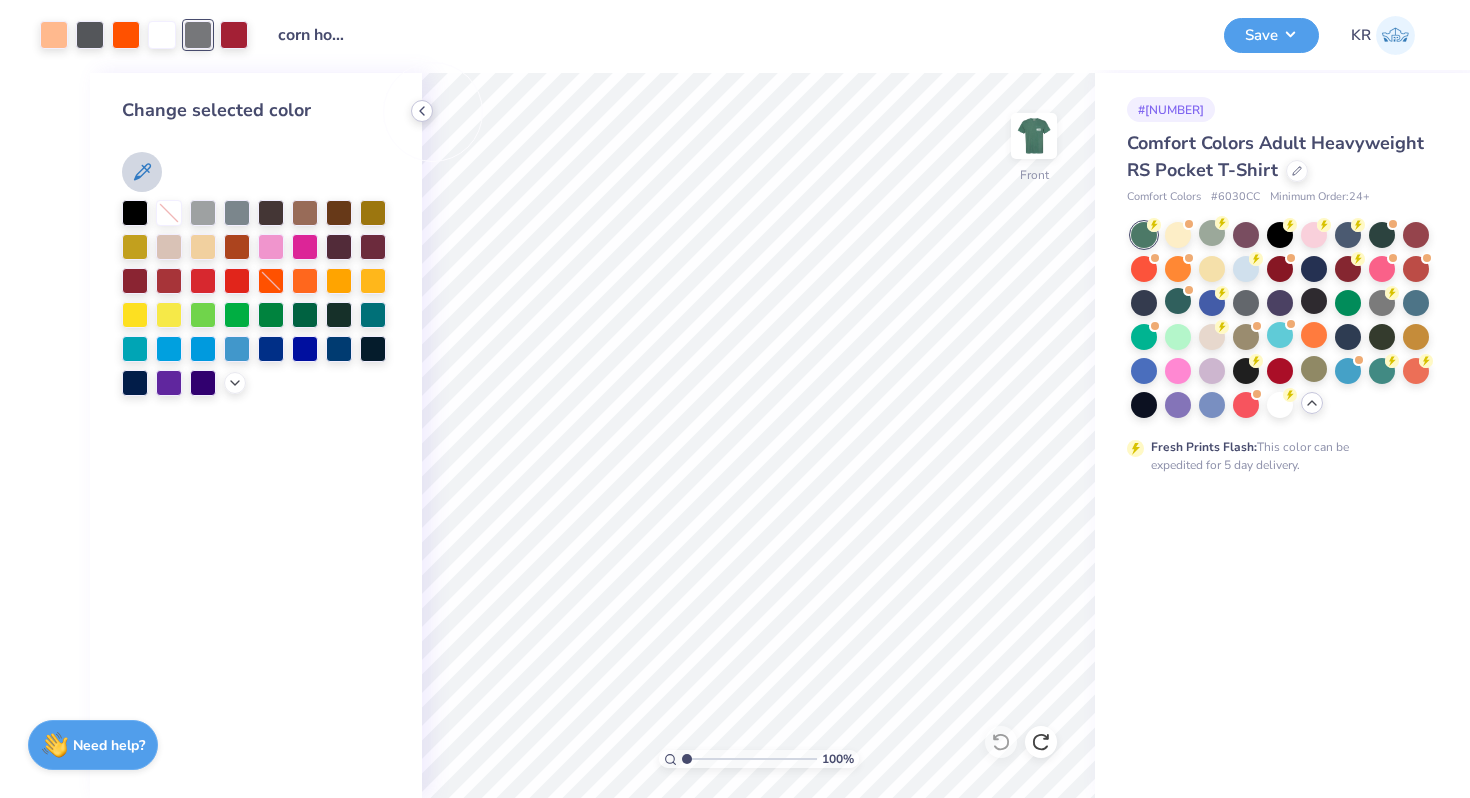 click 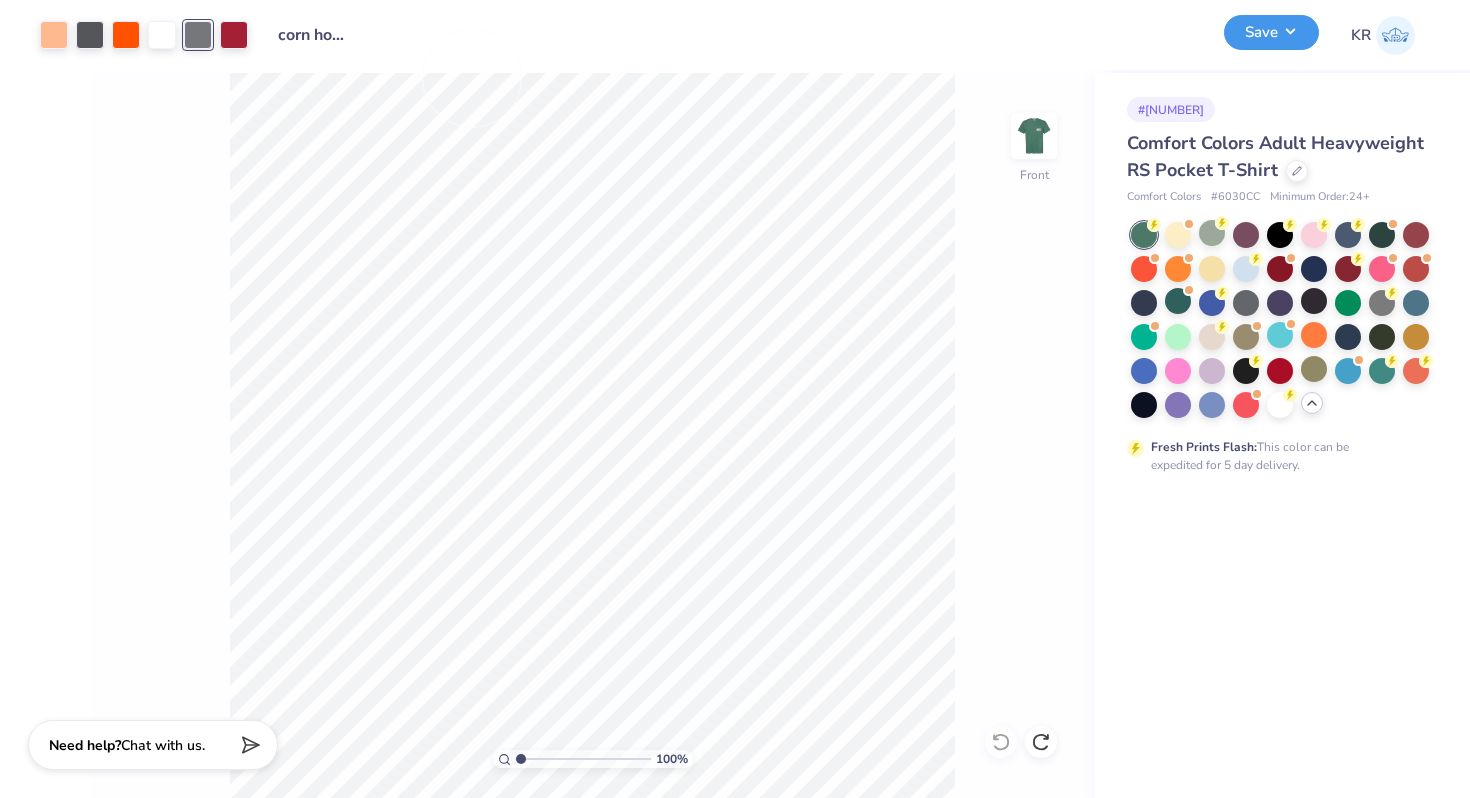 click on "Save" at bounding box center (1271, 32) 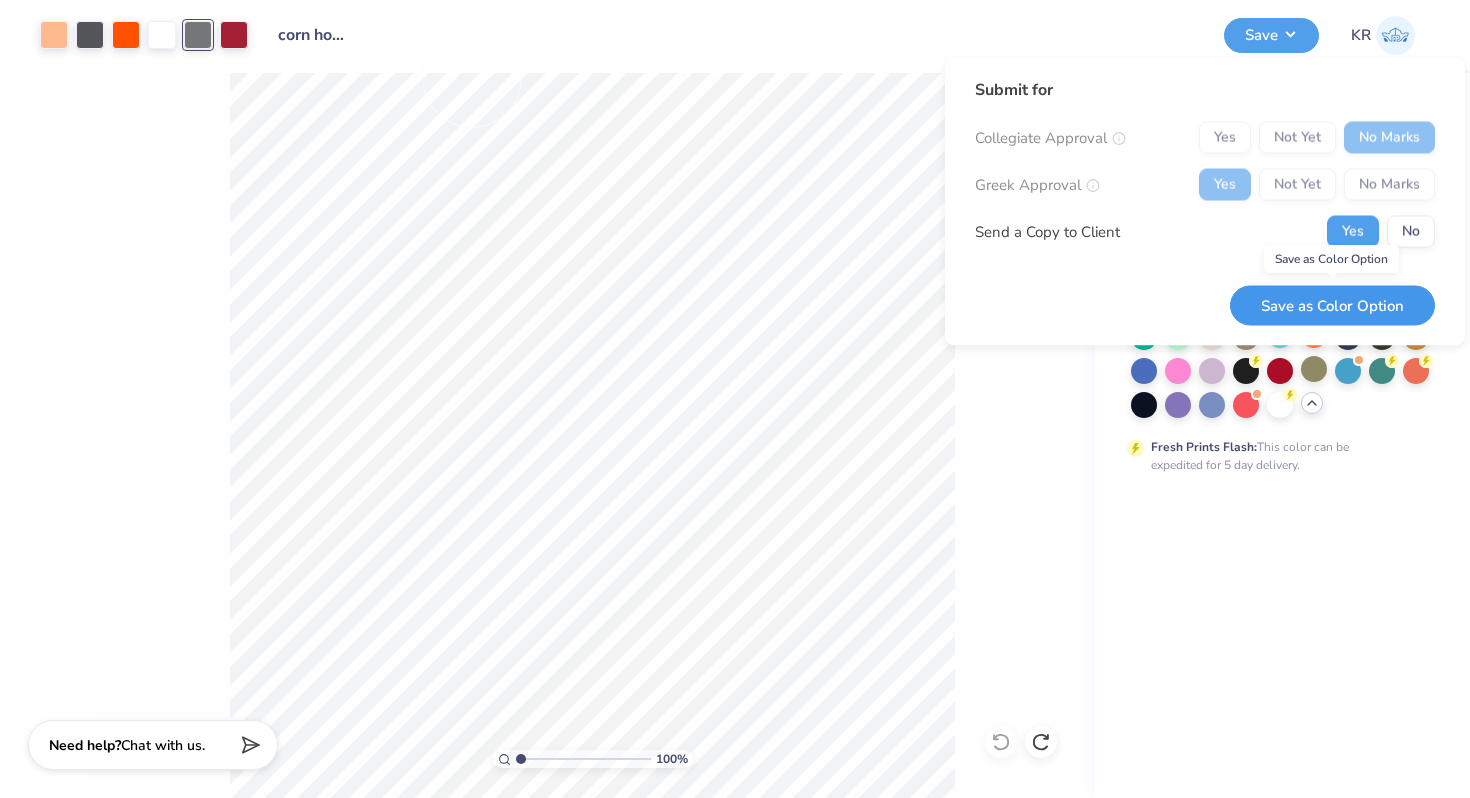 click on "Save as Color Option" at bounding box center (1332, 305) 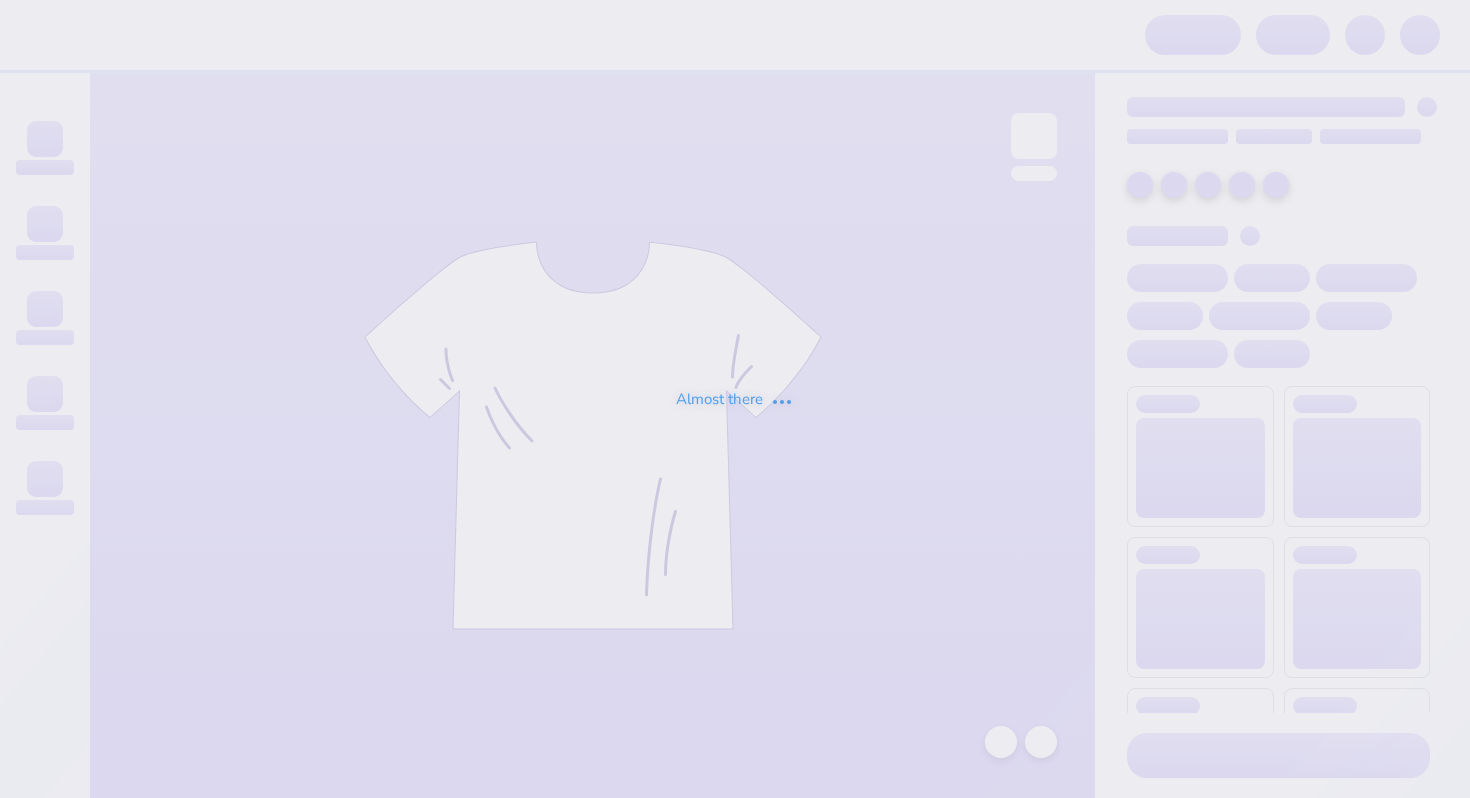 scroll, scrollTop: 0, scrollLeft: 0, axis: both 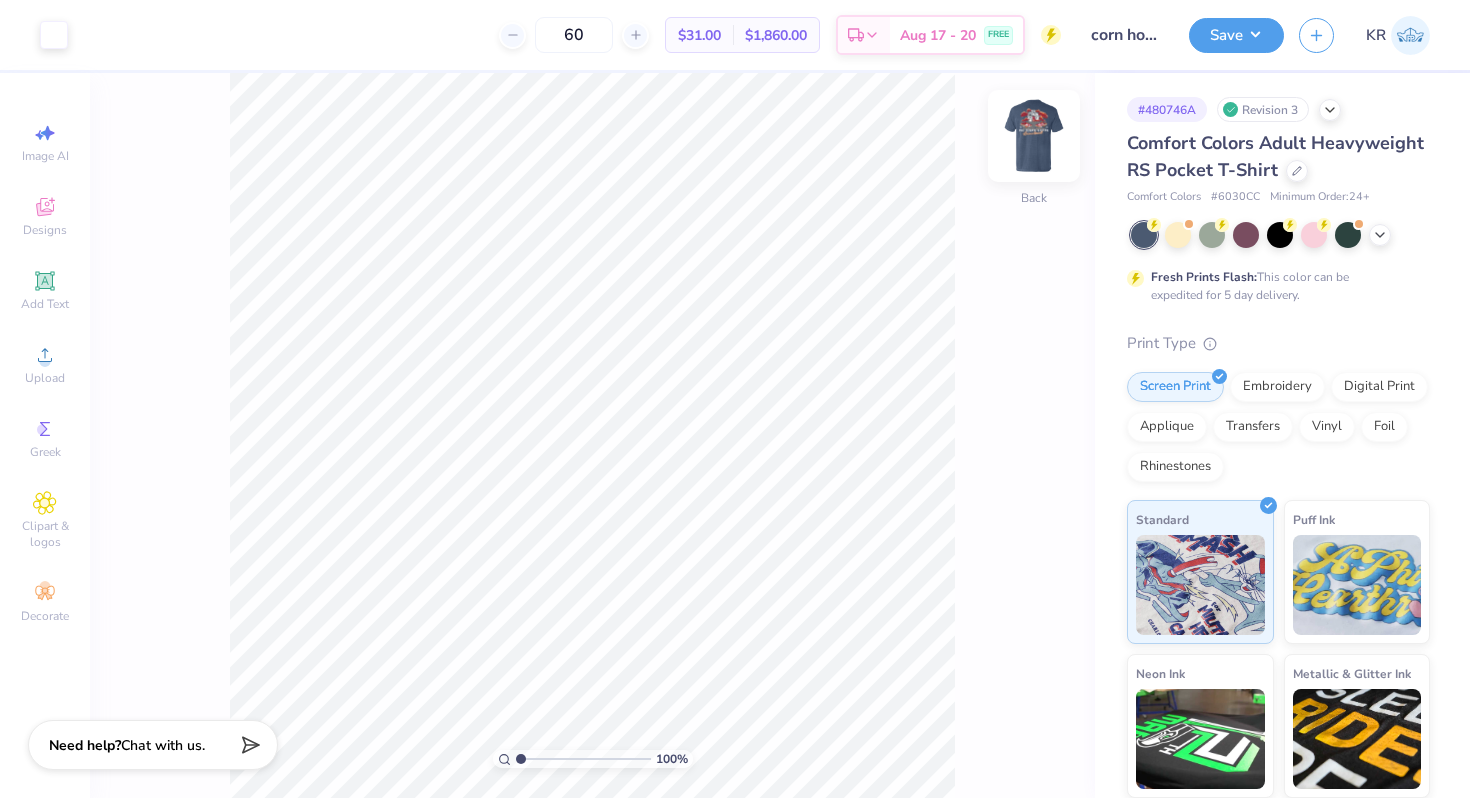 click at bounding box center (1034, 136) 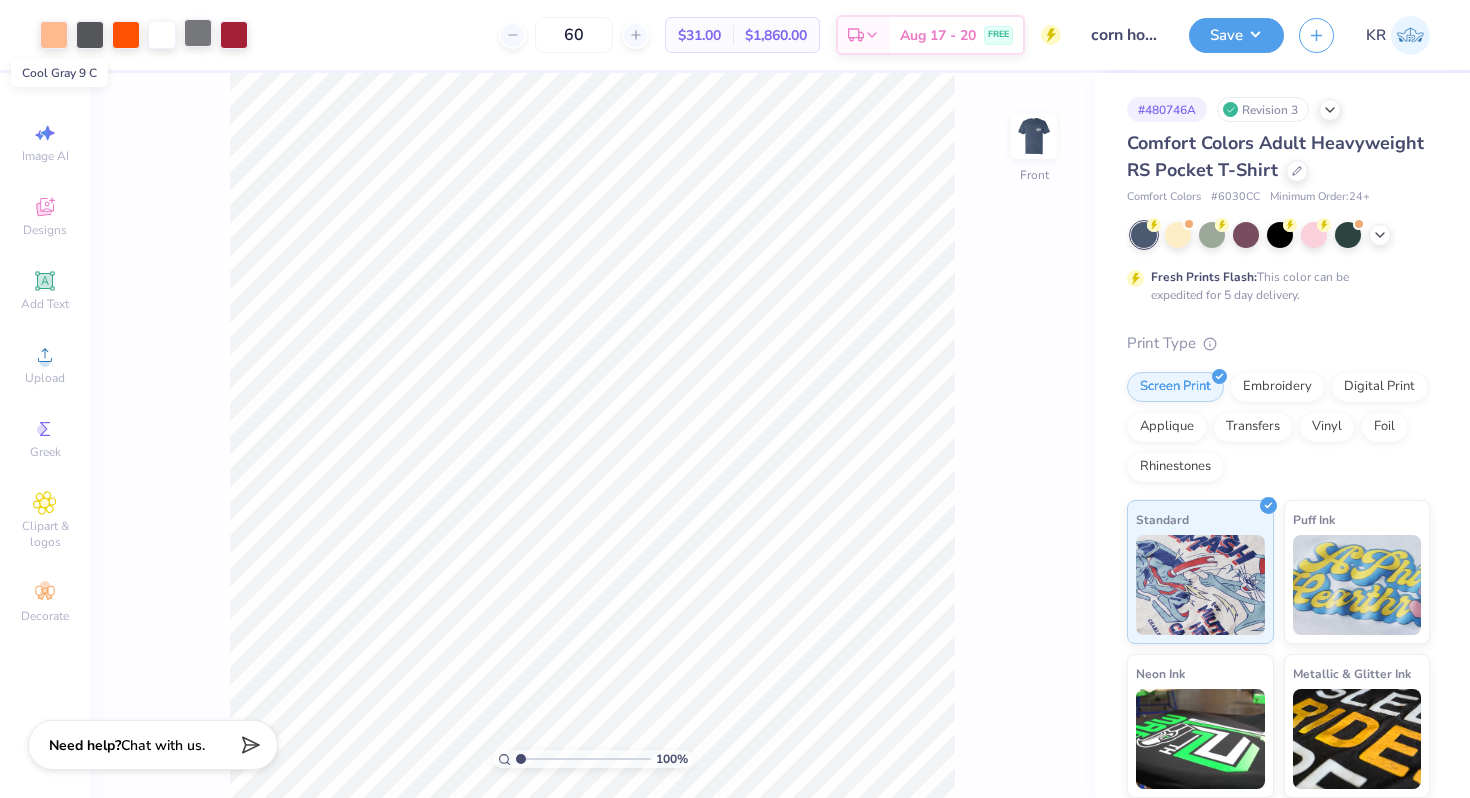 click at bounding box center [198, 33] 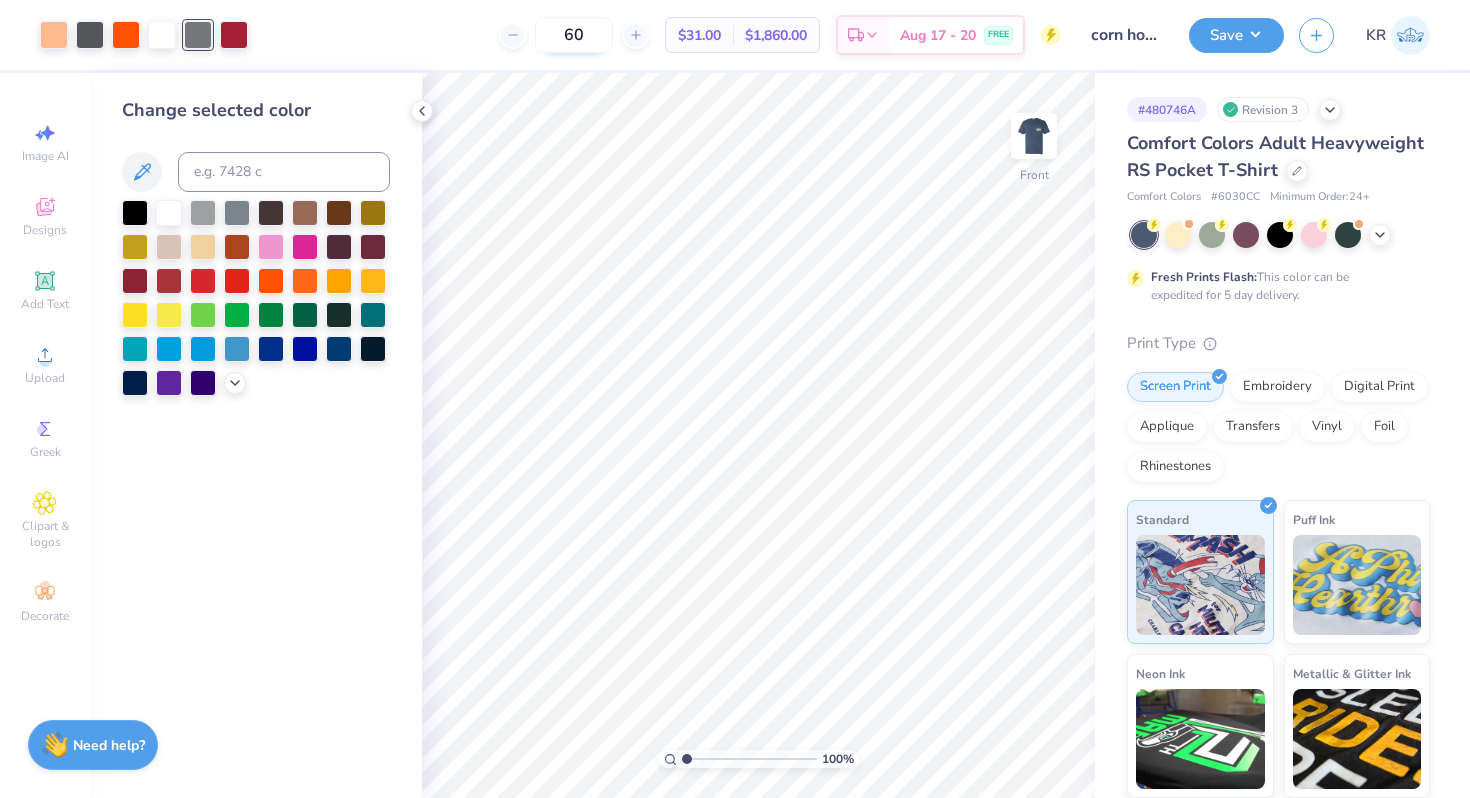 click on "60" at bounding box center [574, 35] 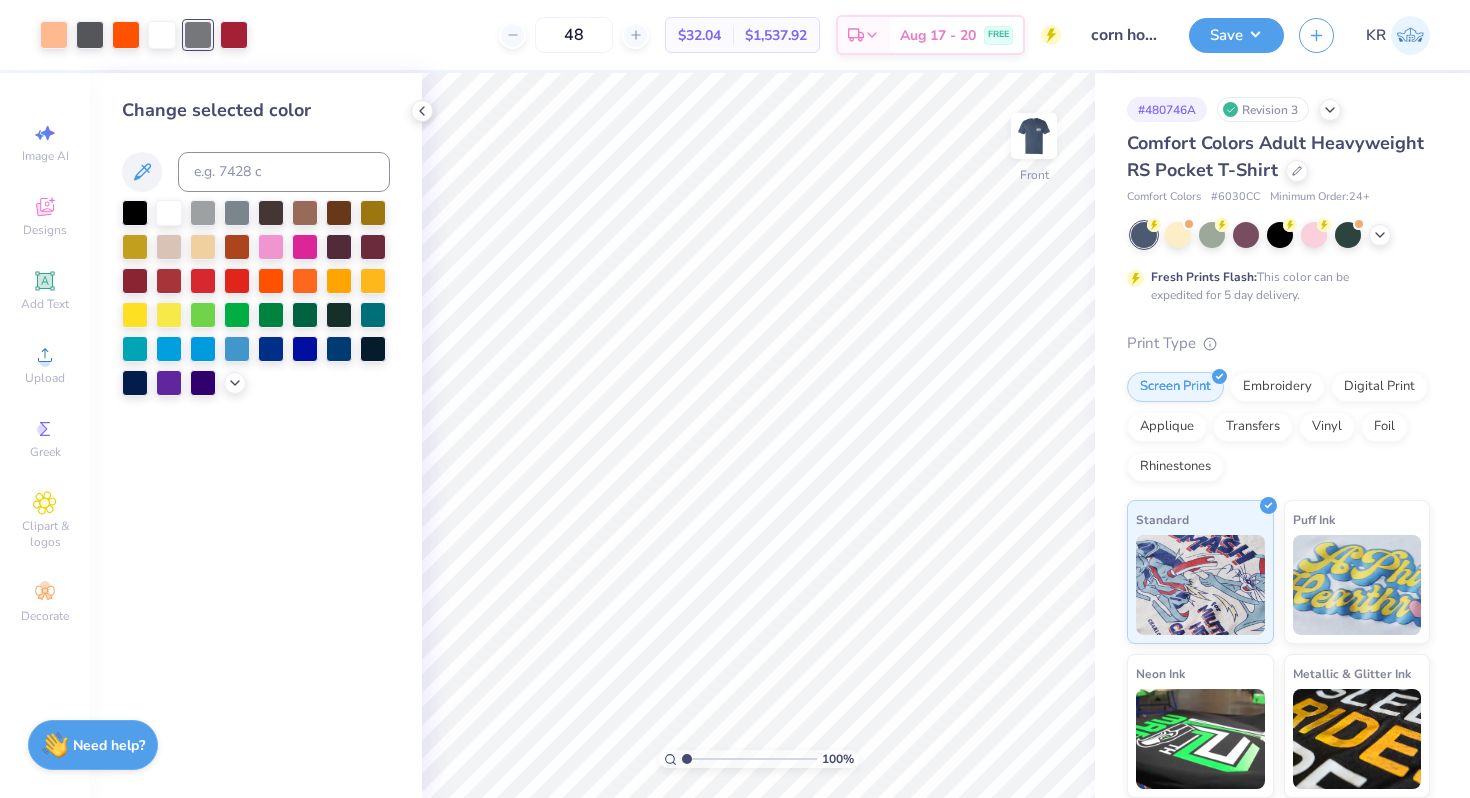 type on "48" 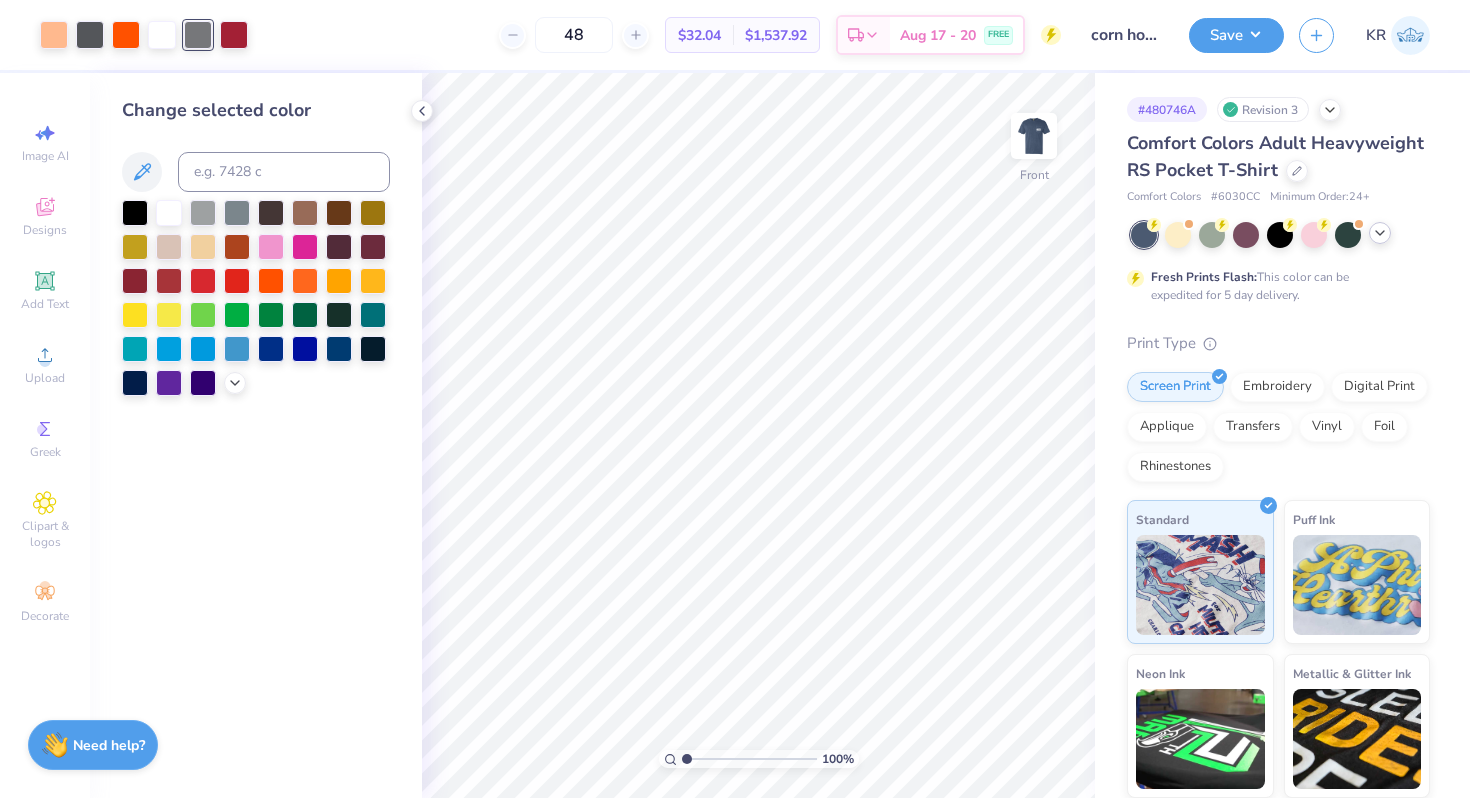 click 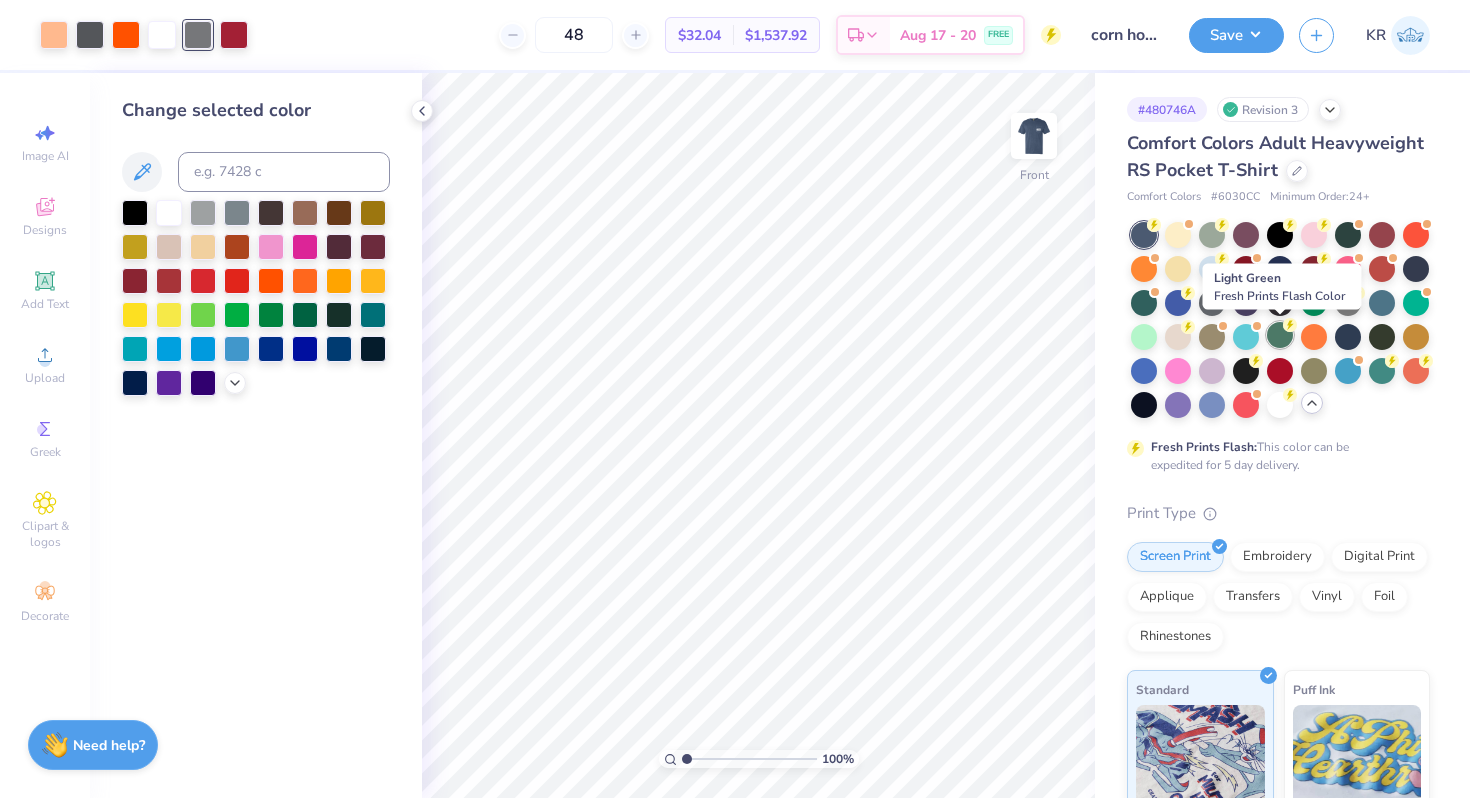click at bounding box center (1280, 335) 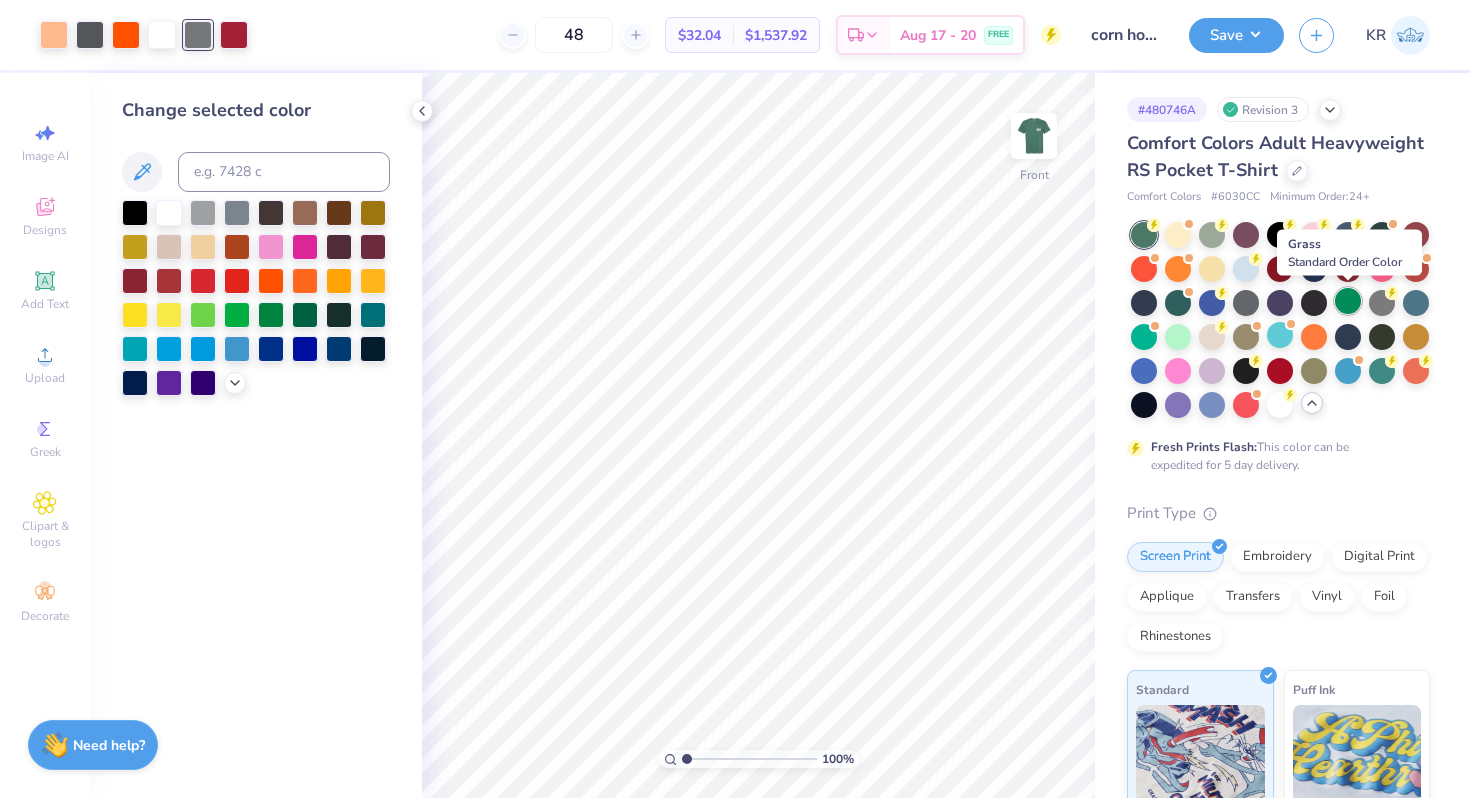 click at bounding box center (1348, 301) 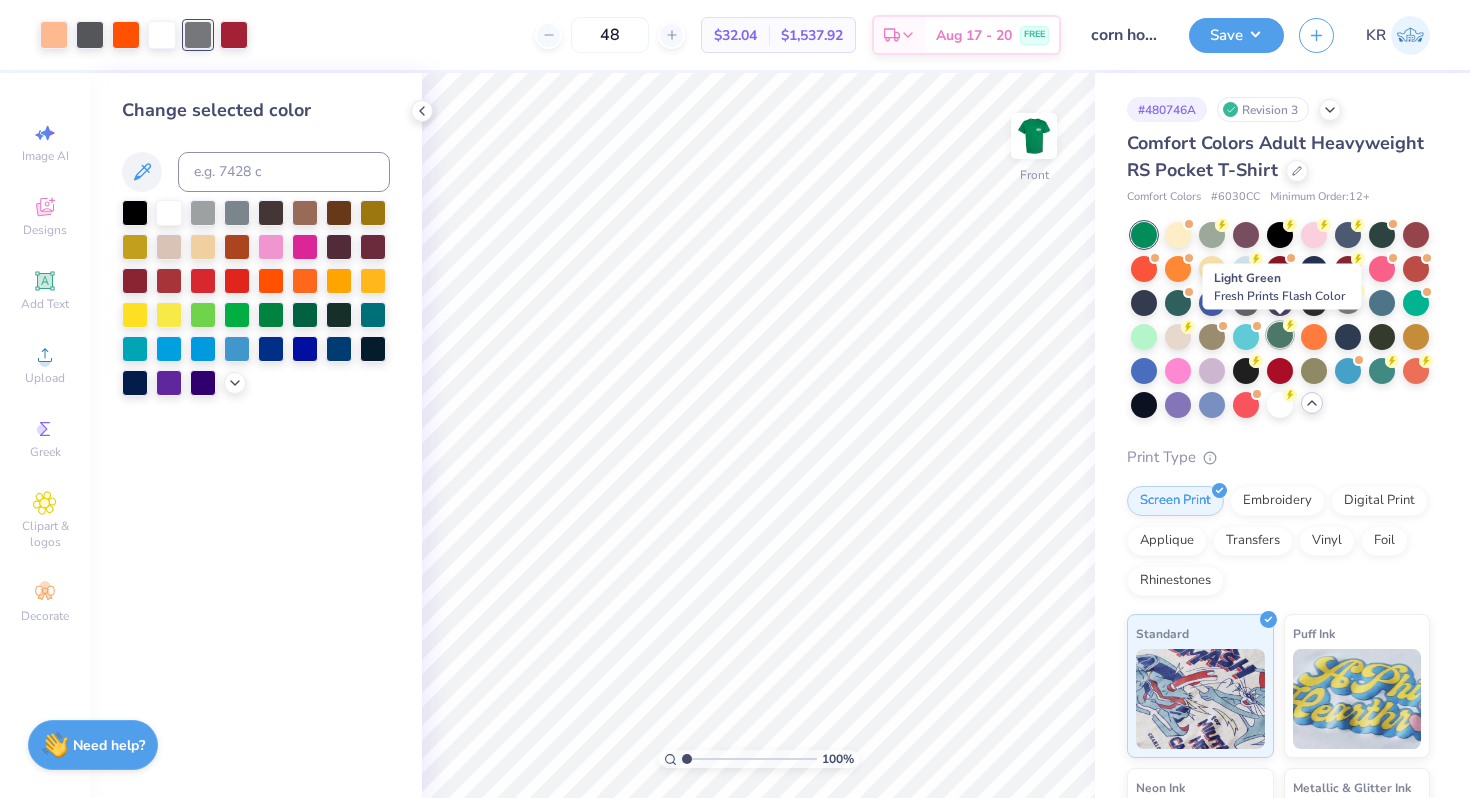 click at bounding box center [1280, 335] 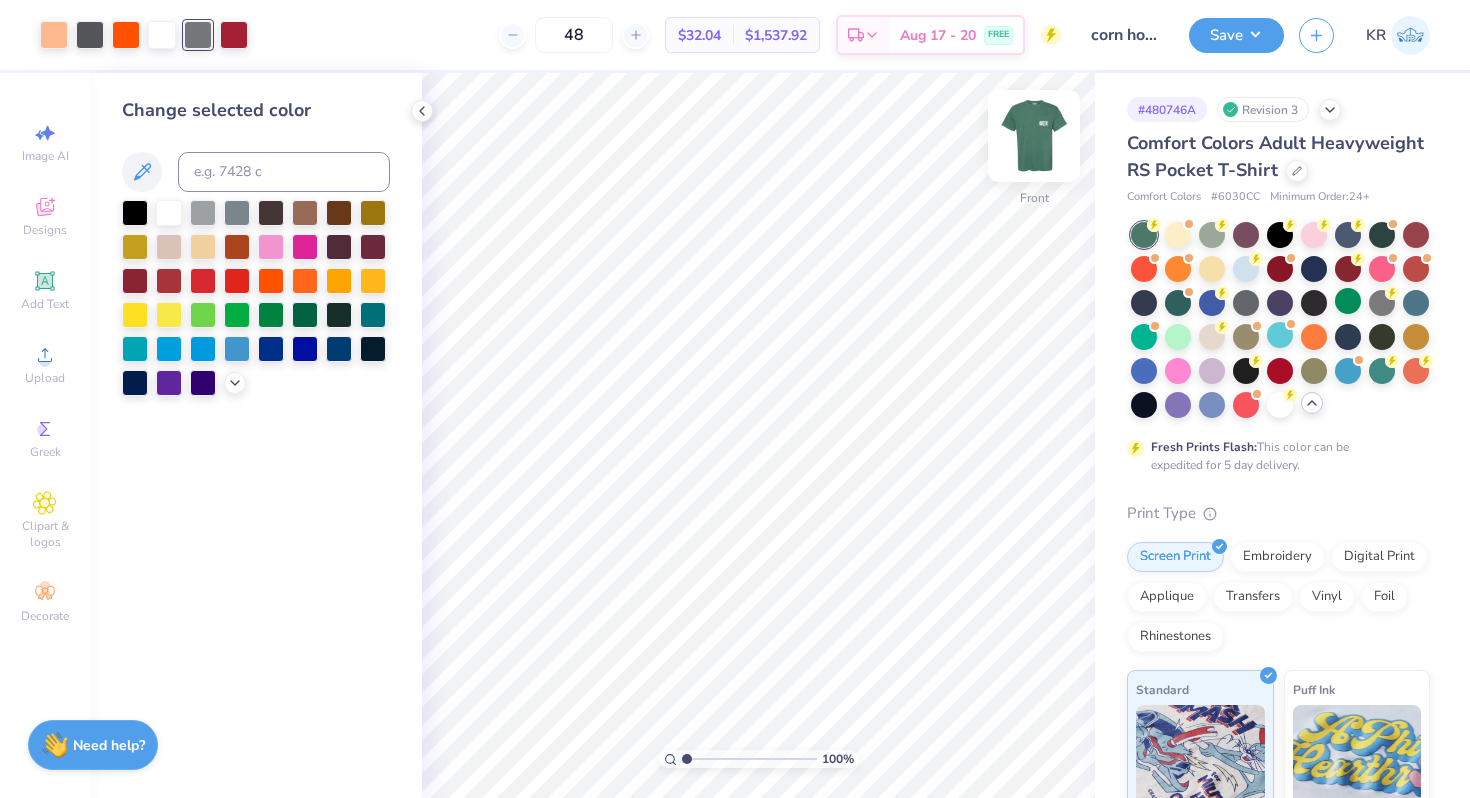 click at bounding box center [1034, 136] 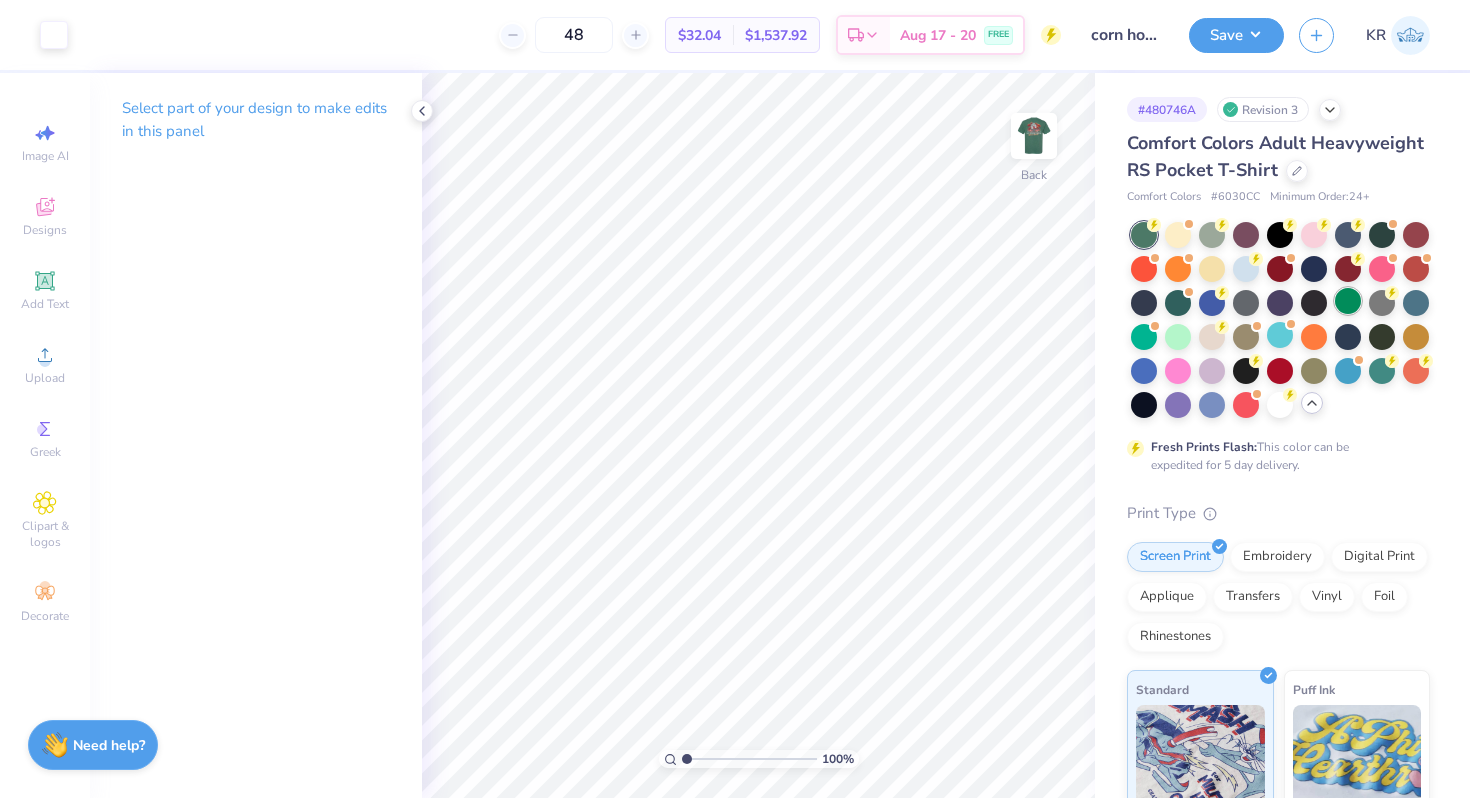 click at bounding box center [1348, 301] 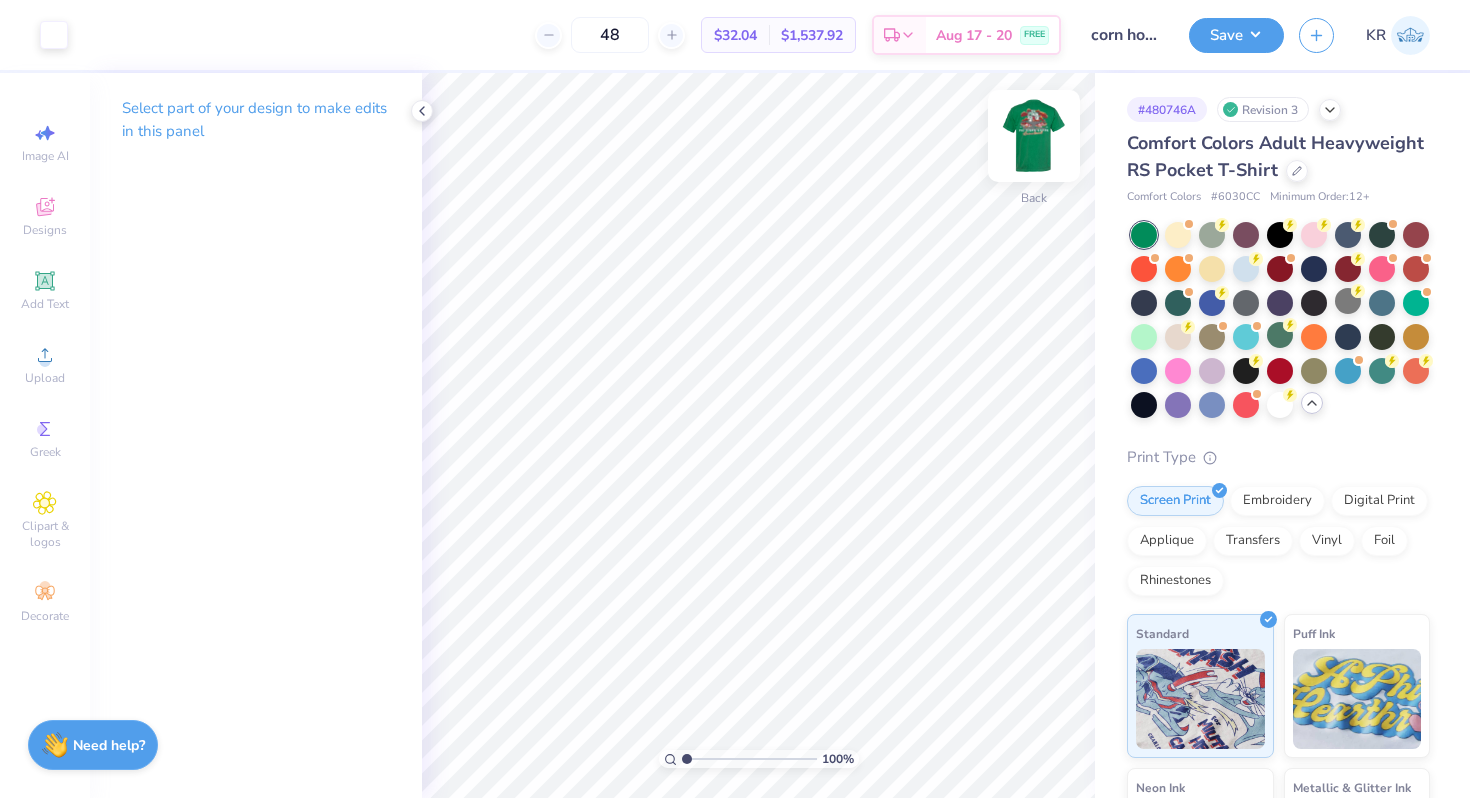 click at bounding box center (1034, 136) 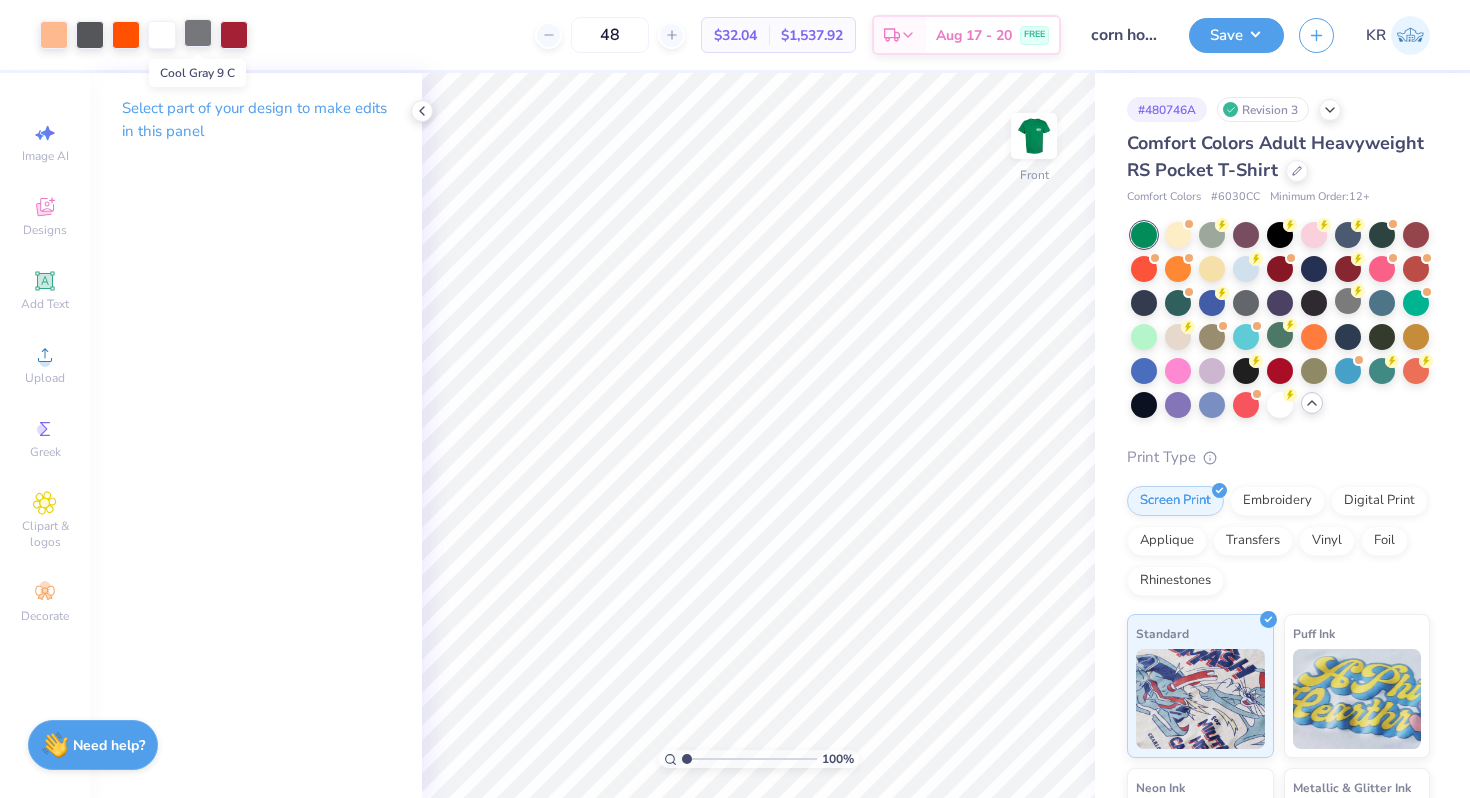 click at bounding box center (198, 33) 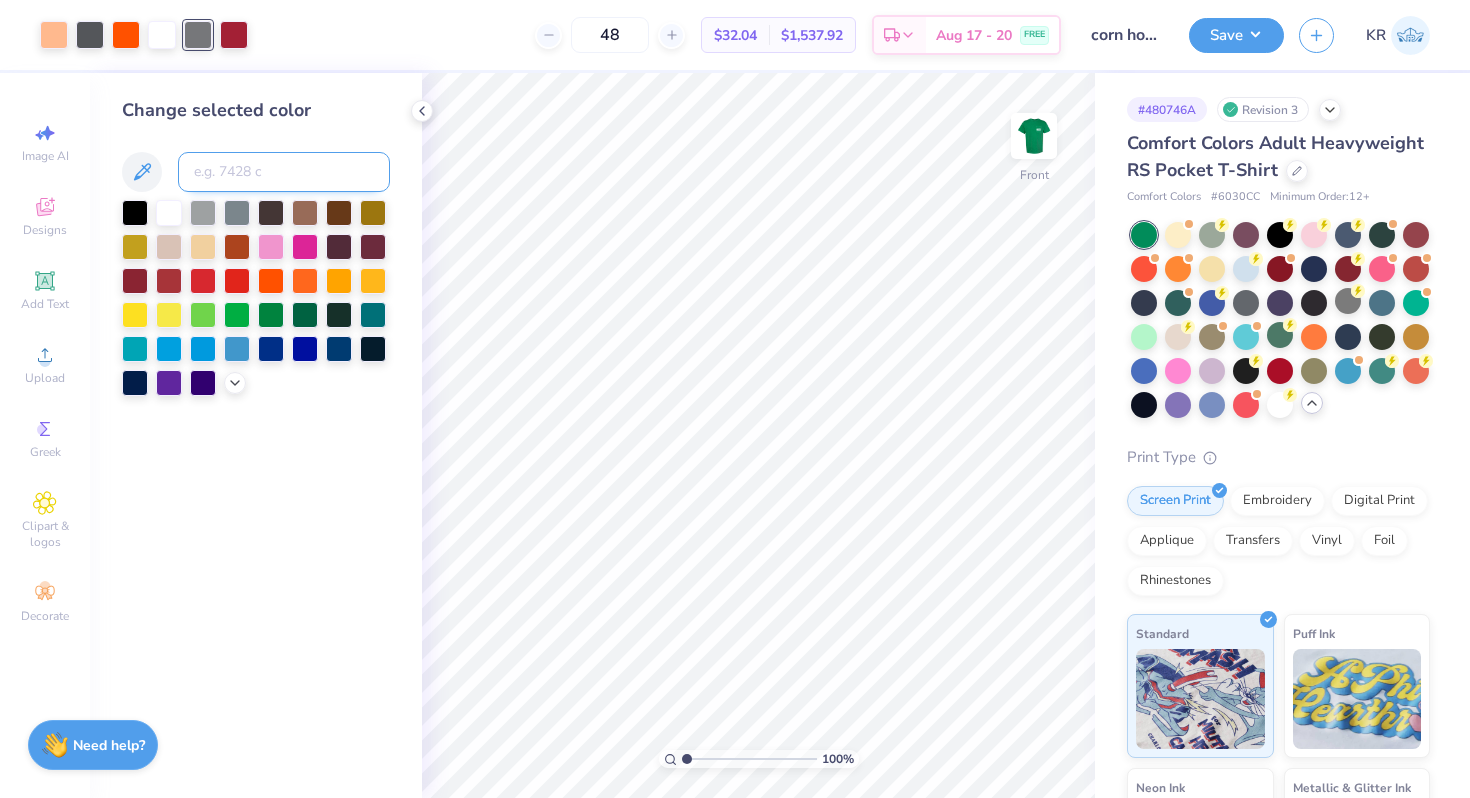 click at bounding box center [284, 172] 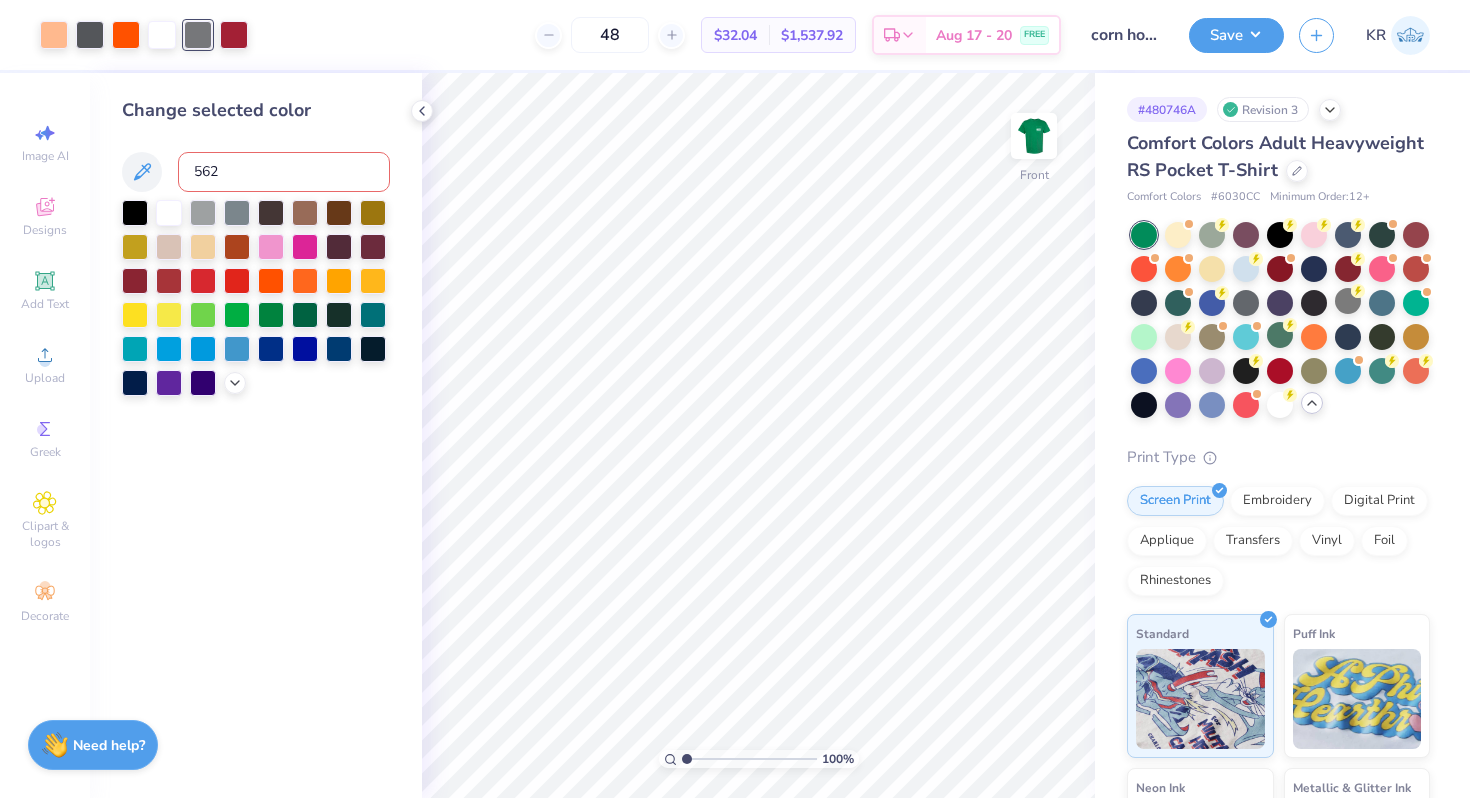 type on "5625" 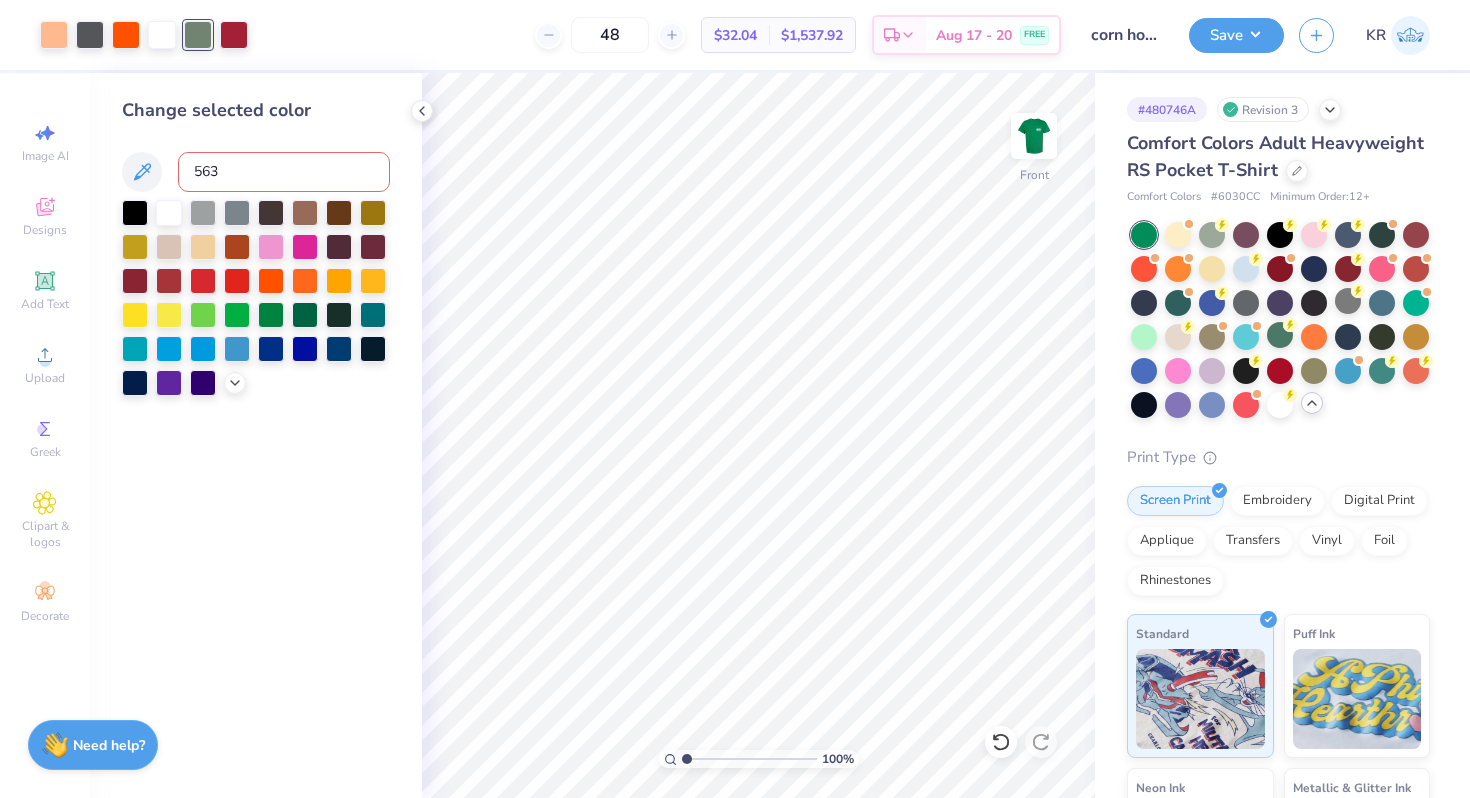 type on "5635" 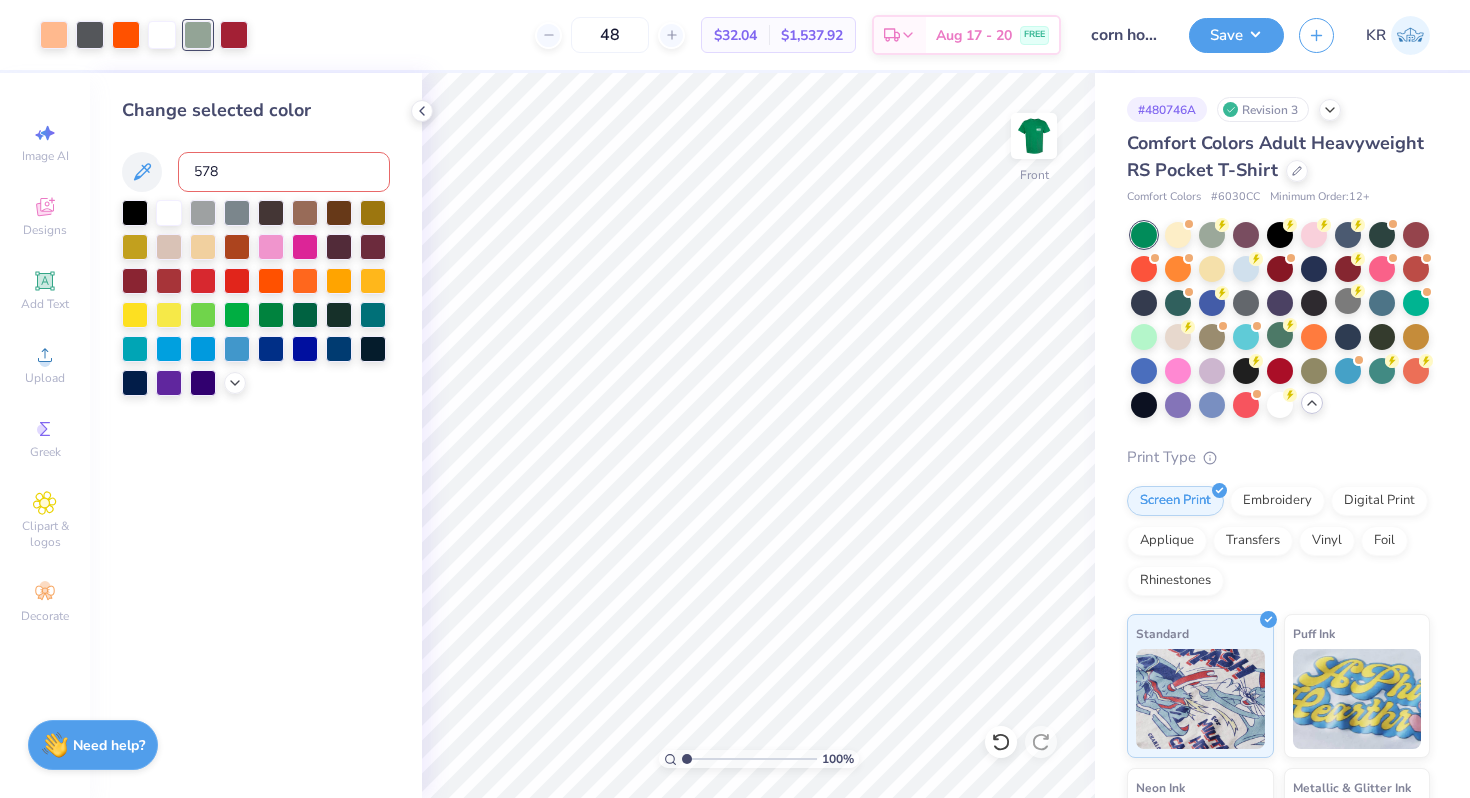 type on "5783" 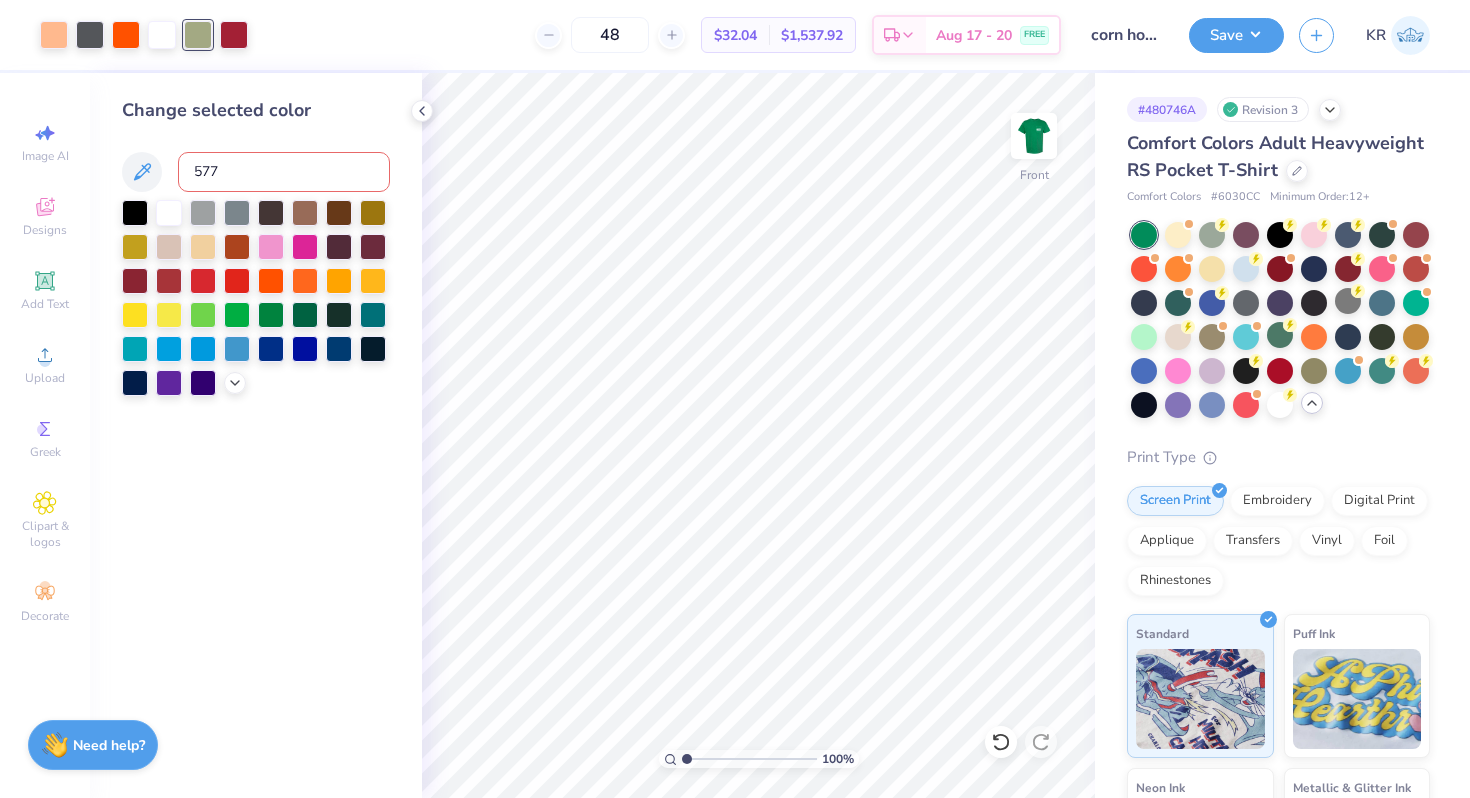 type on "5773" 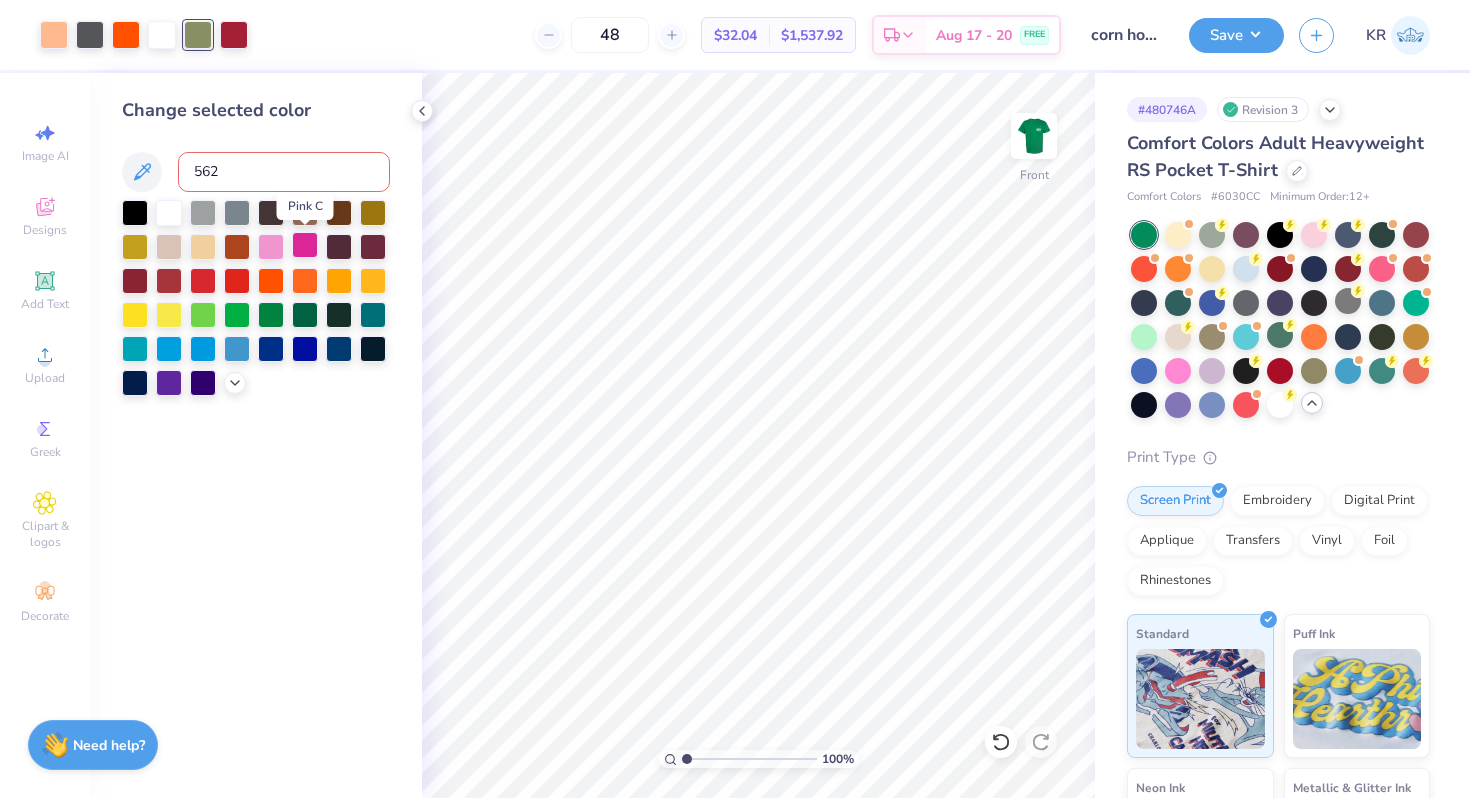 type on "5625" 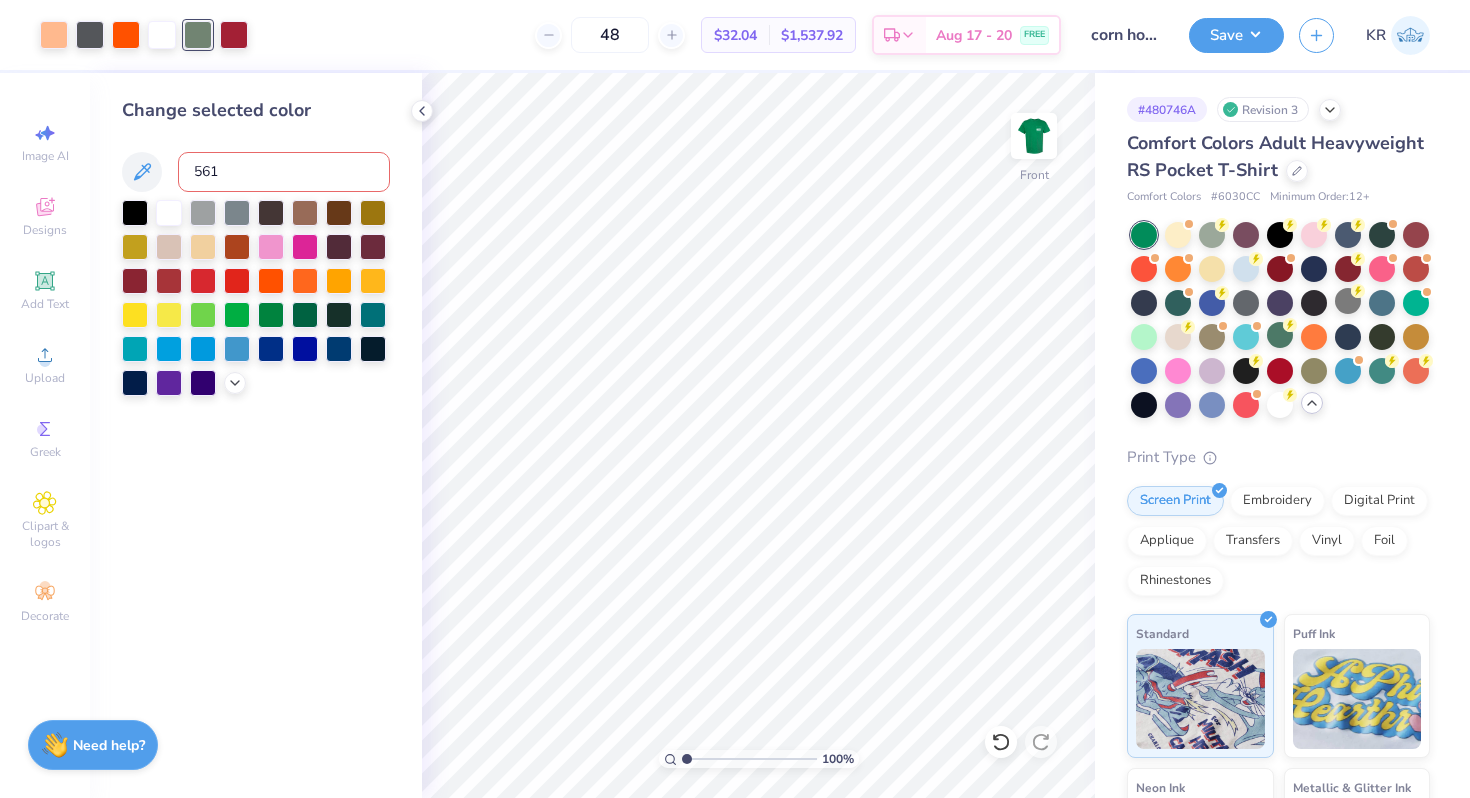 type on "5615" 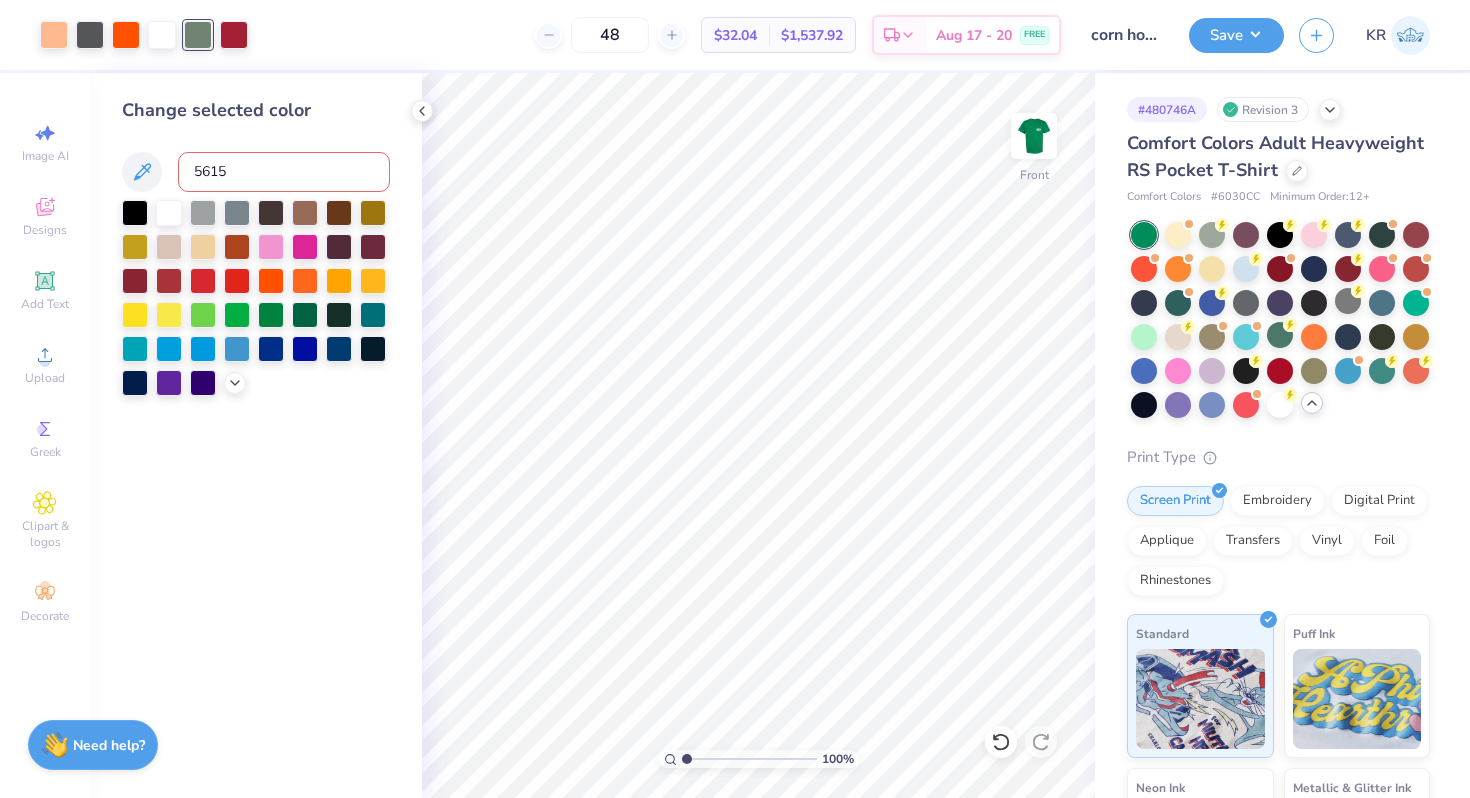 type 